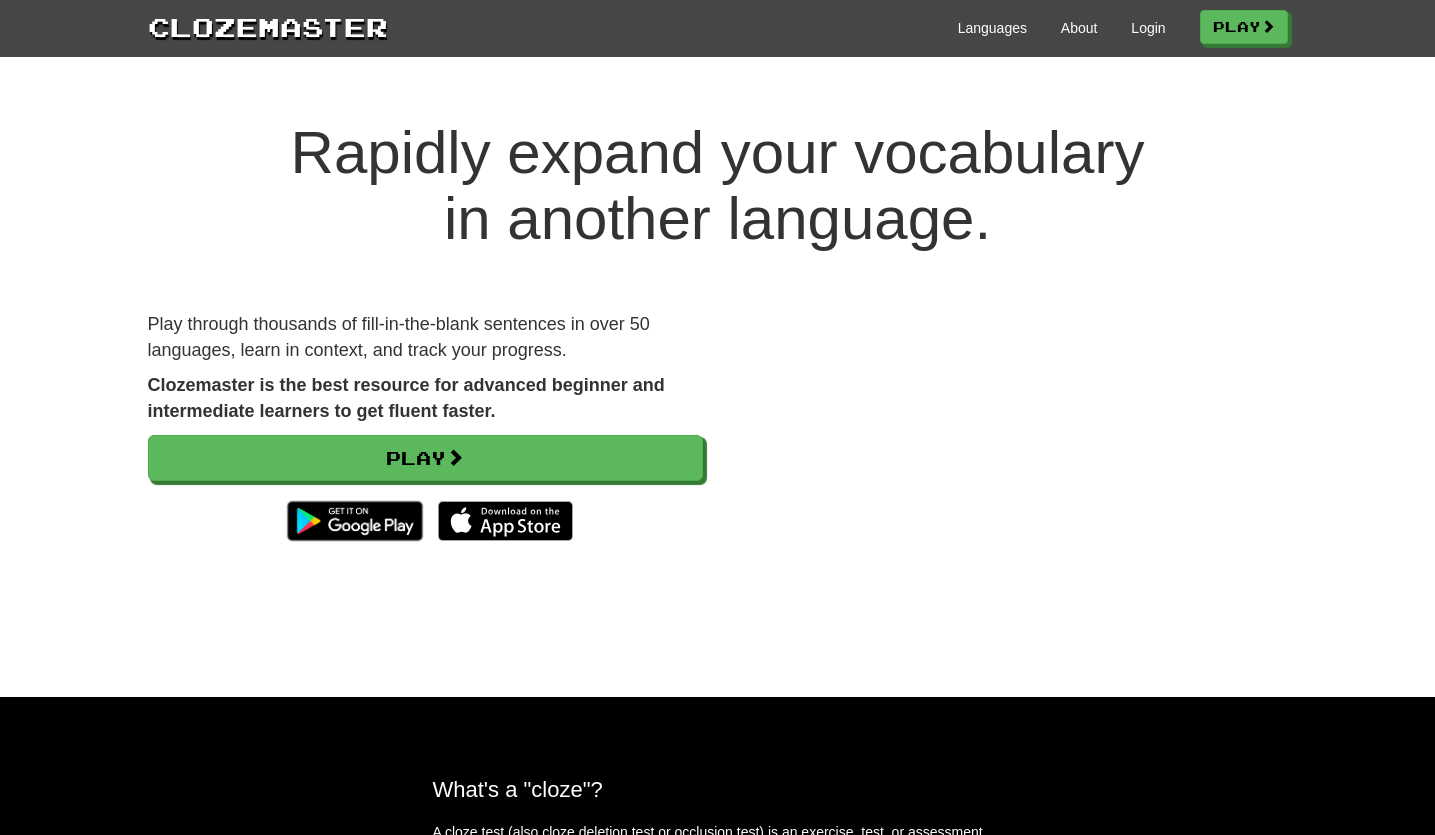scroll, scrollTop: 0, scrollLeft: 0, axis: both 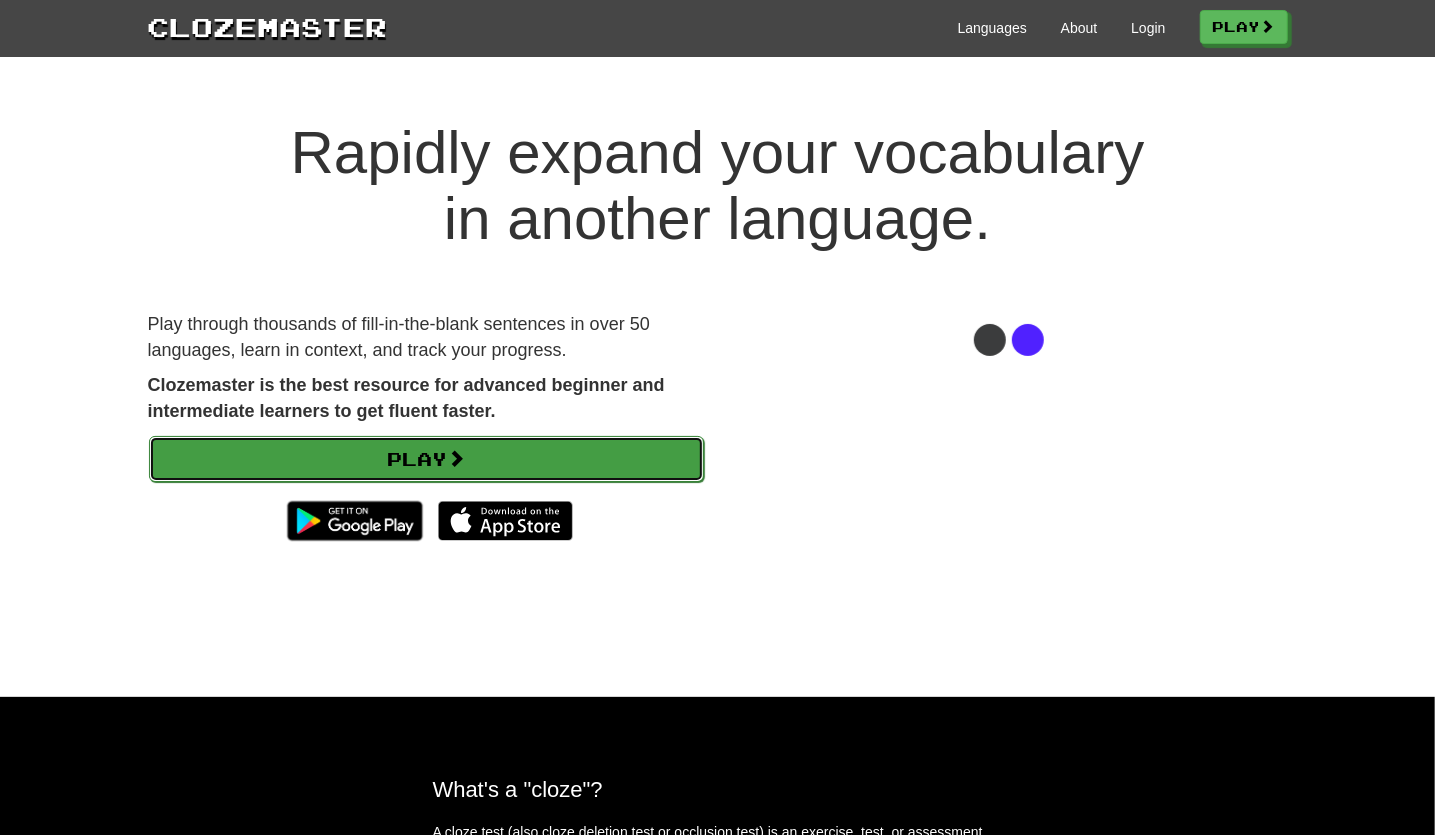 click on "Play" at bounding box center (426, 459) 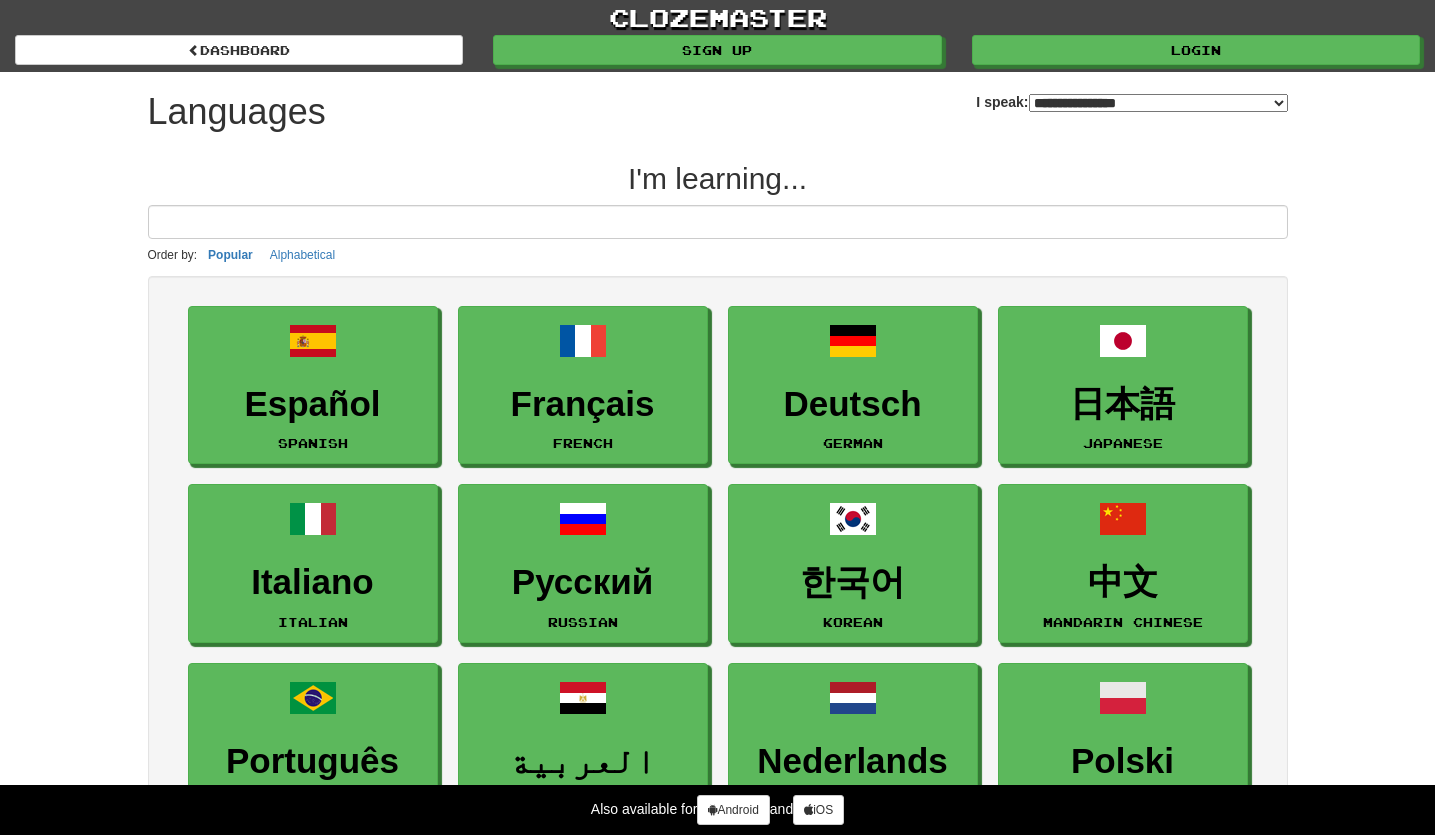 select on "*******" 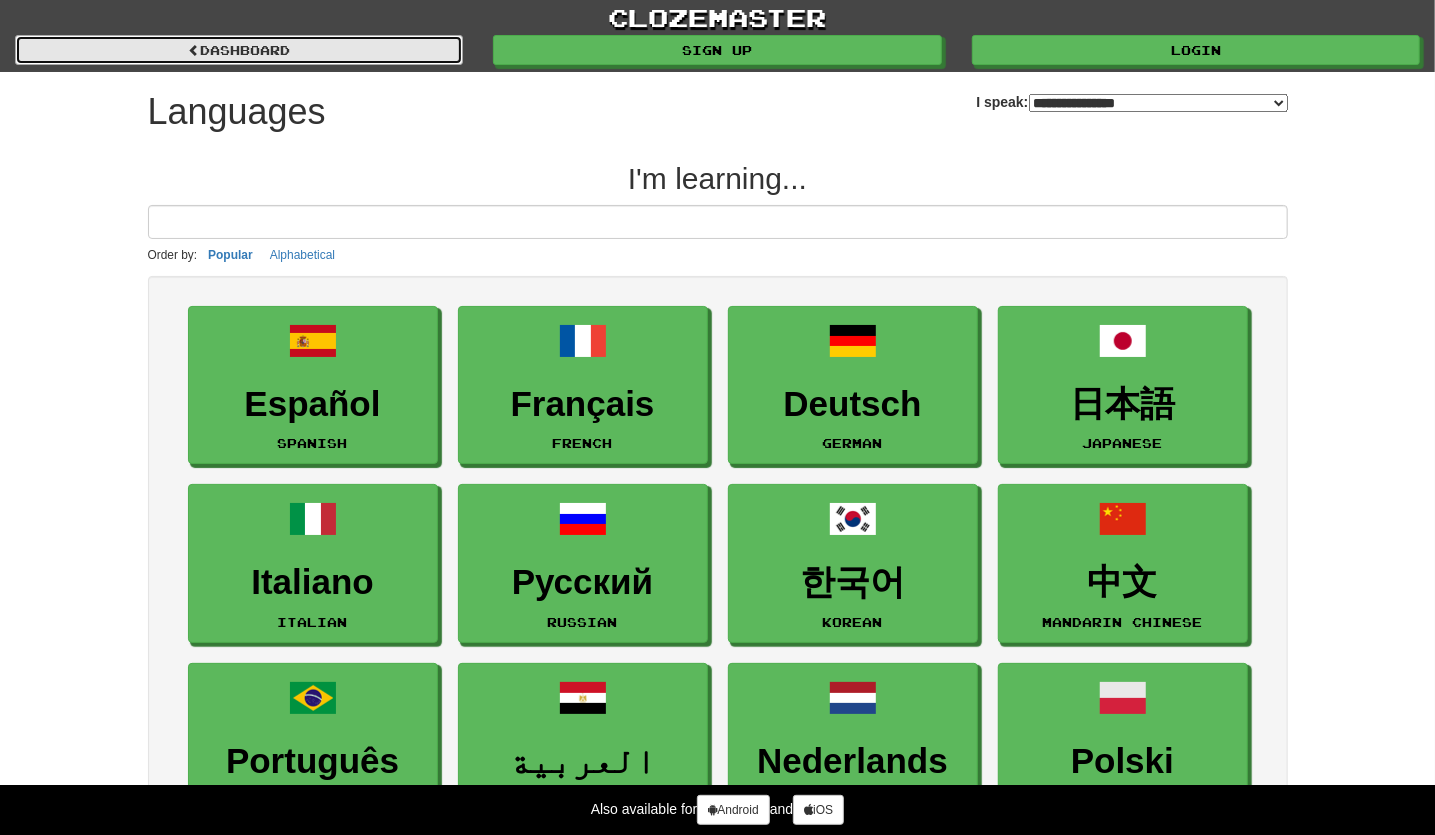 click on "dashboard" at bounding box center (239, 50) 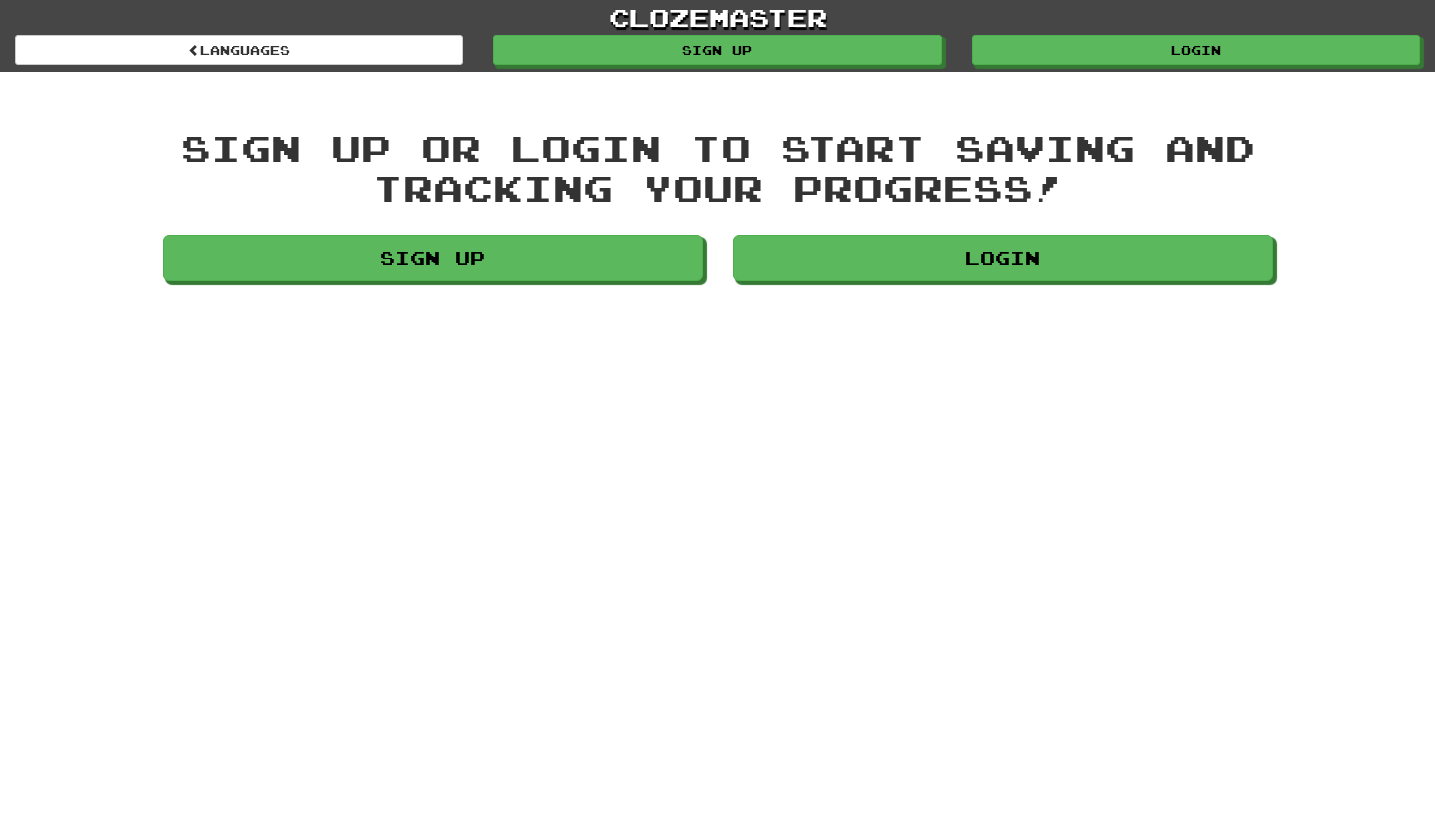 scroll, scrollTop: 0, scrollLeft: 0, axis: both 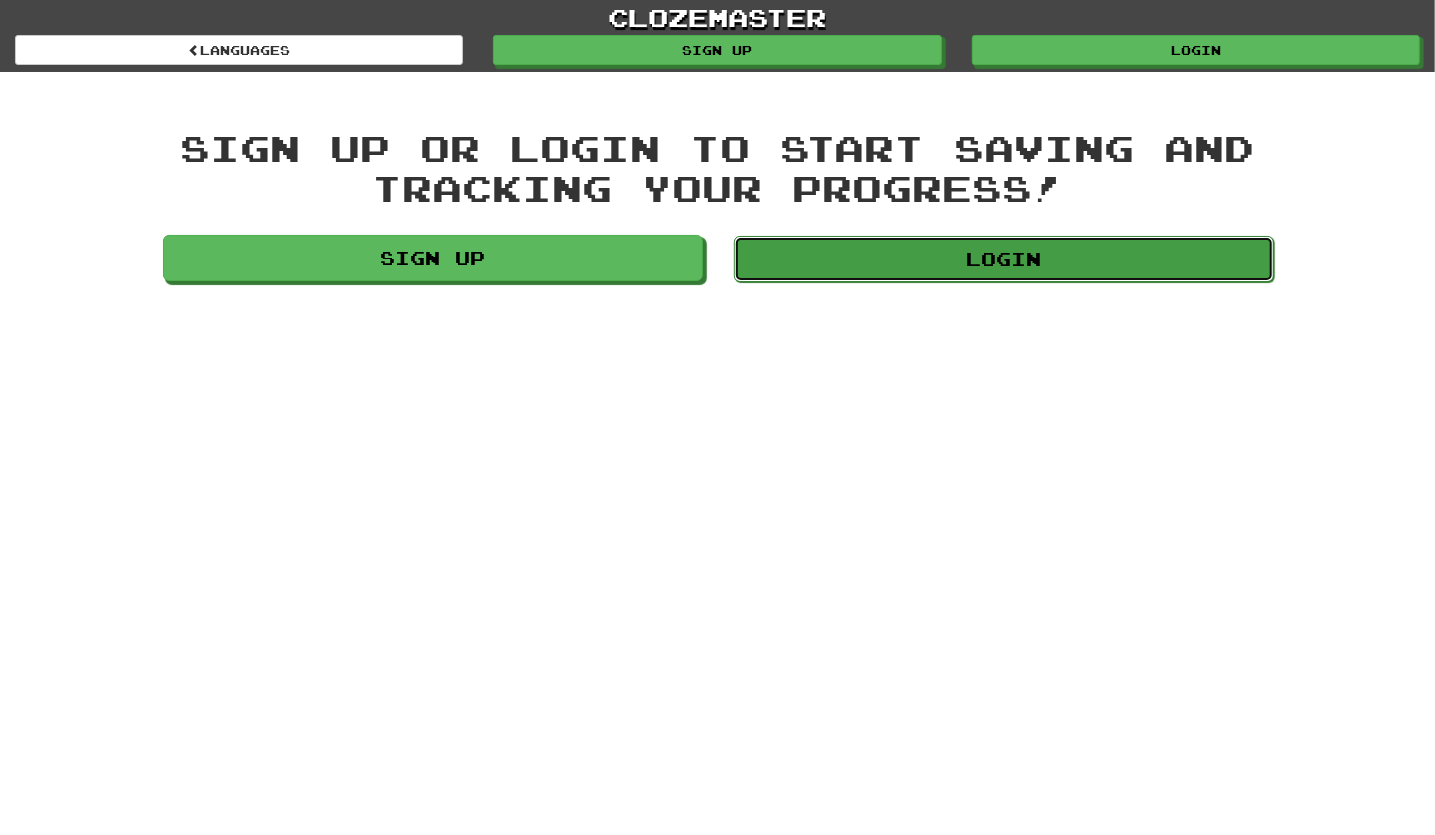click on "Login" at bounding box center [1004, 259] 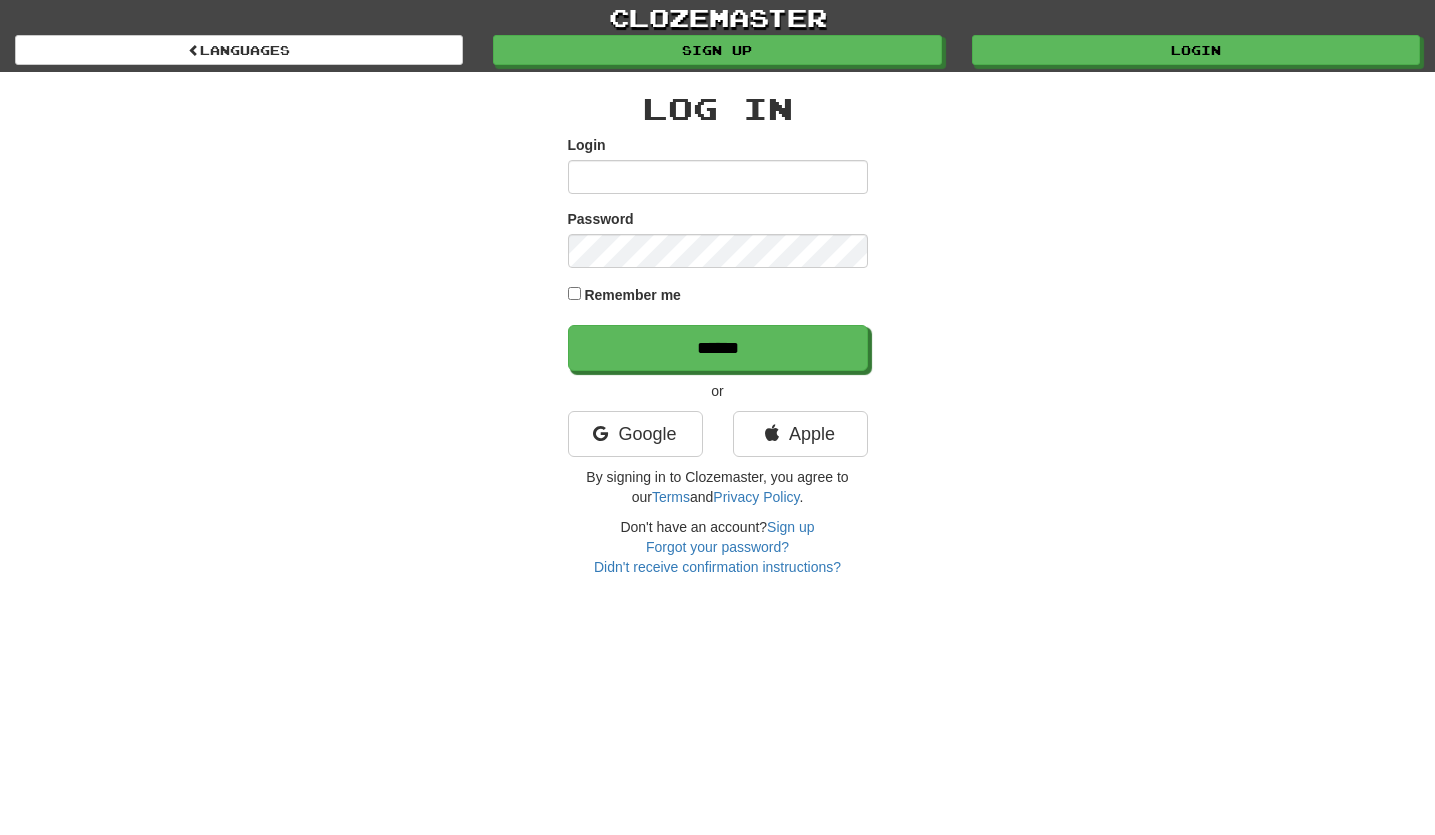 scroll, scrollTop: 0, scrollLeft: 0, axis: both 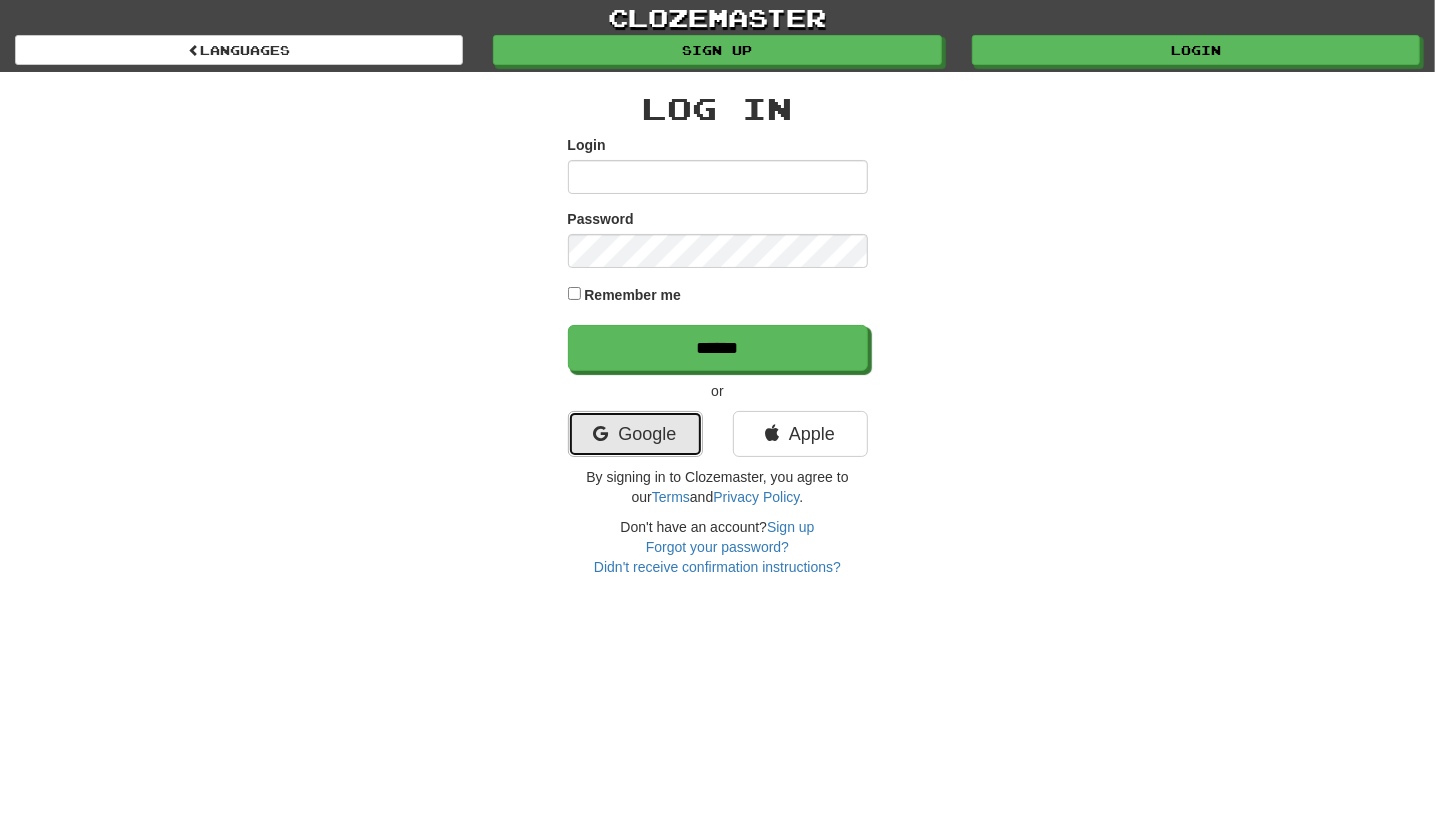 click on "Google" at bounding box center (635, 434) 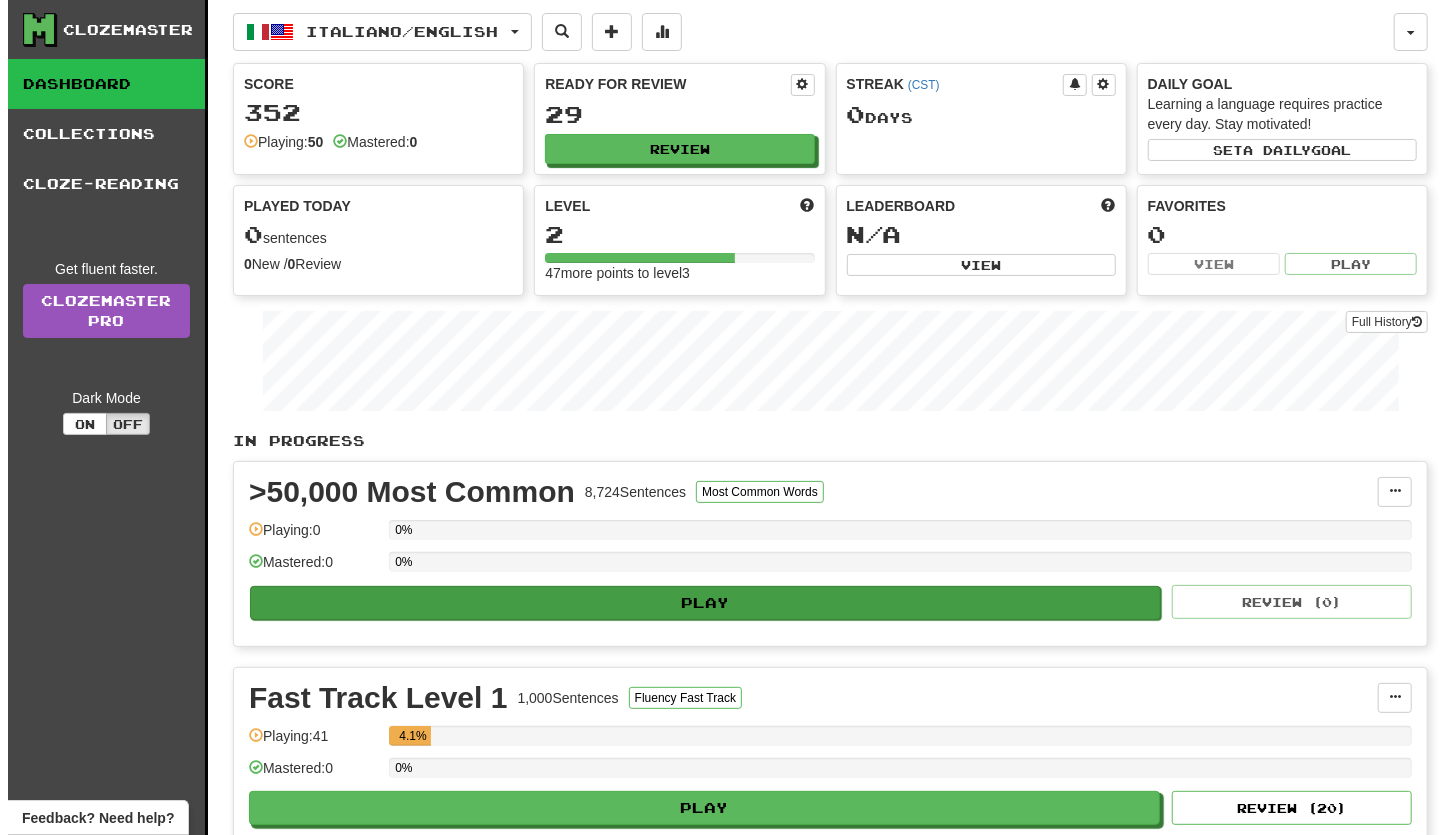 scroll, scrollTop: 300, scrollLeft: 0, axis: vertical 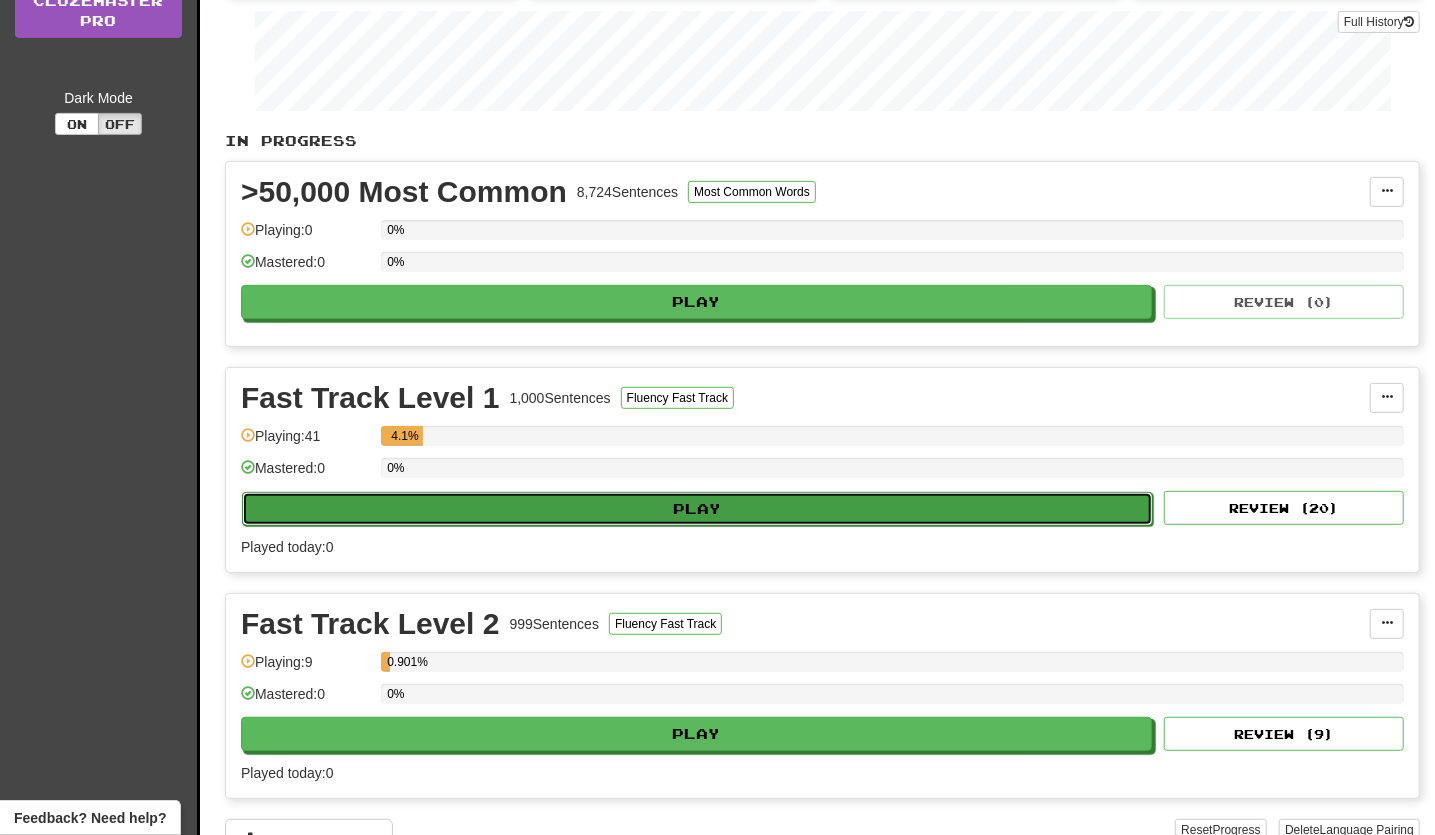 click on "Play" at bounding box center (697, 509) 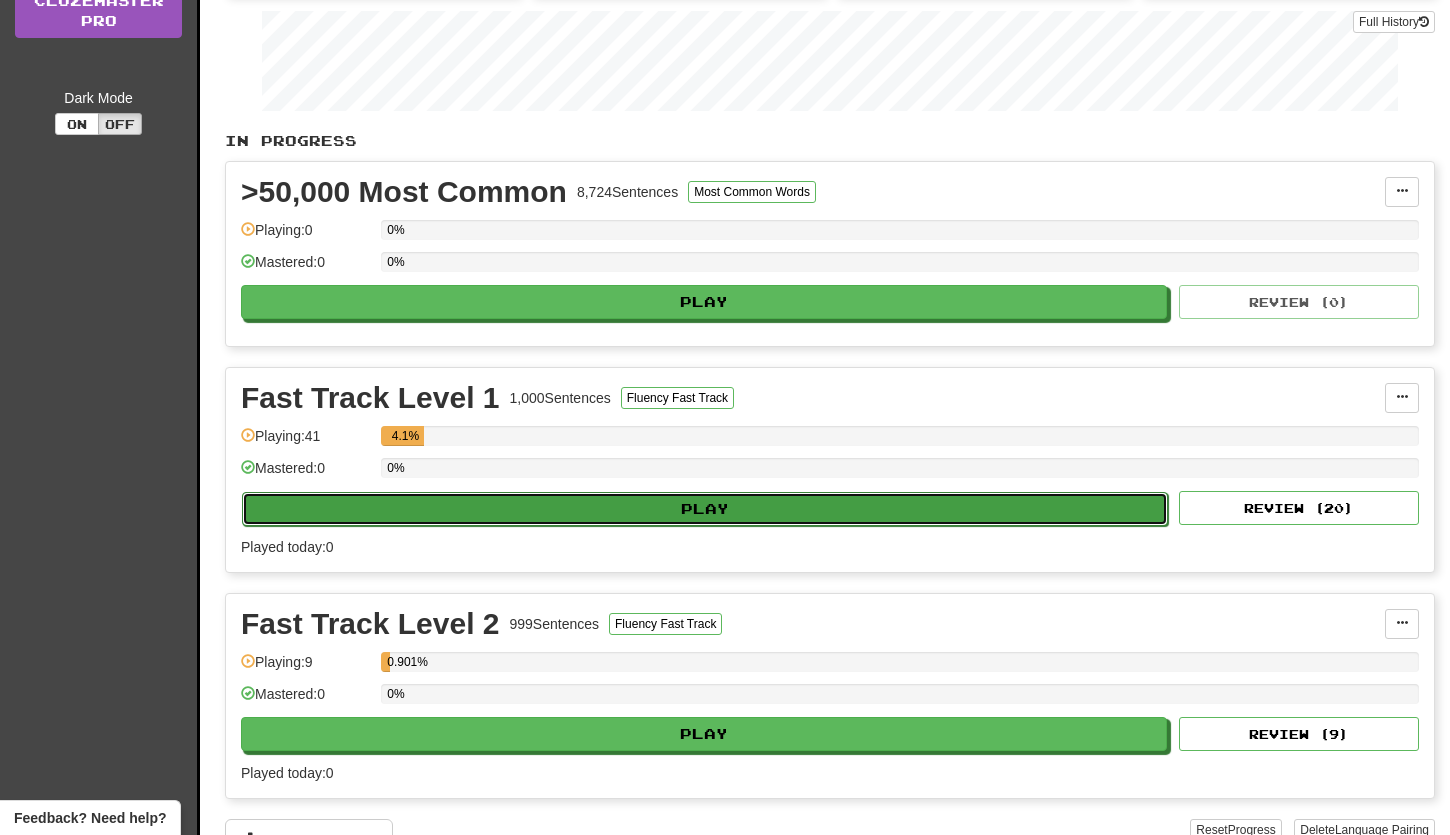 select on "**" 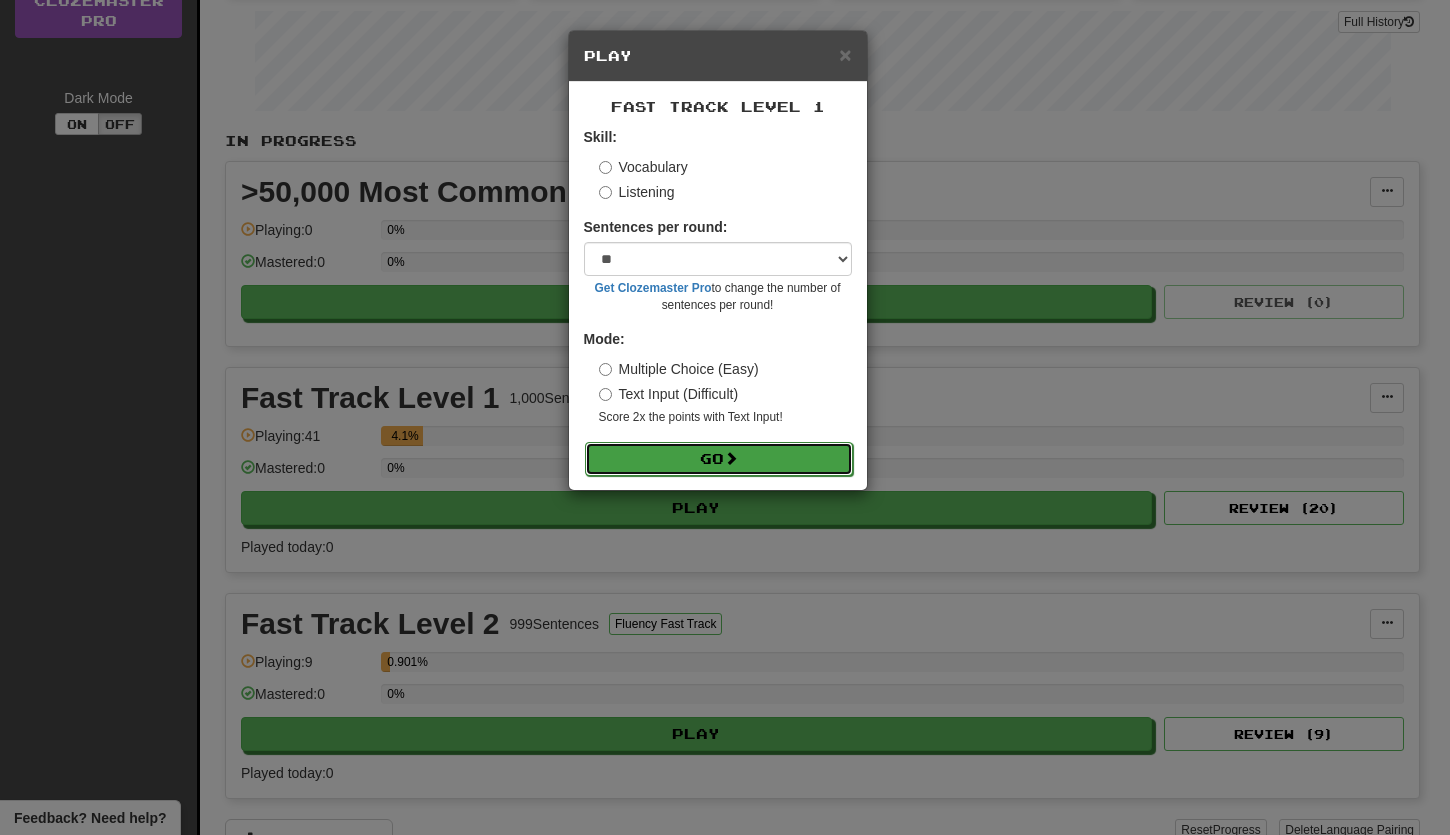 click on "Go" at bounding box center (719, 459) 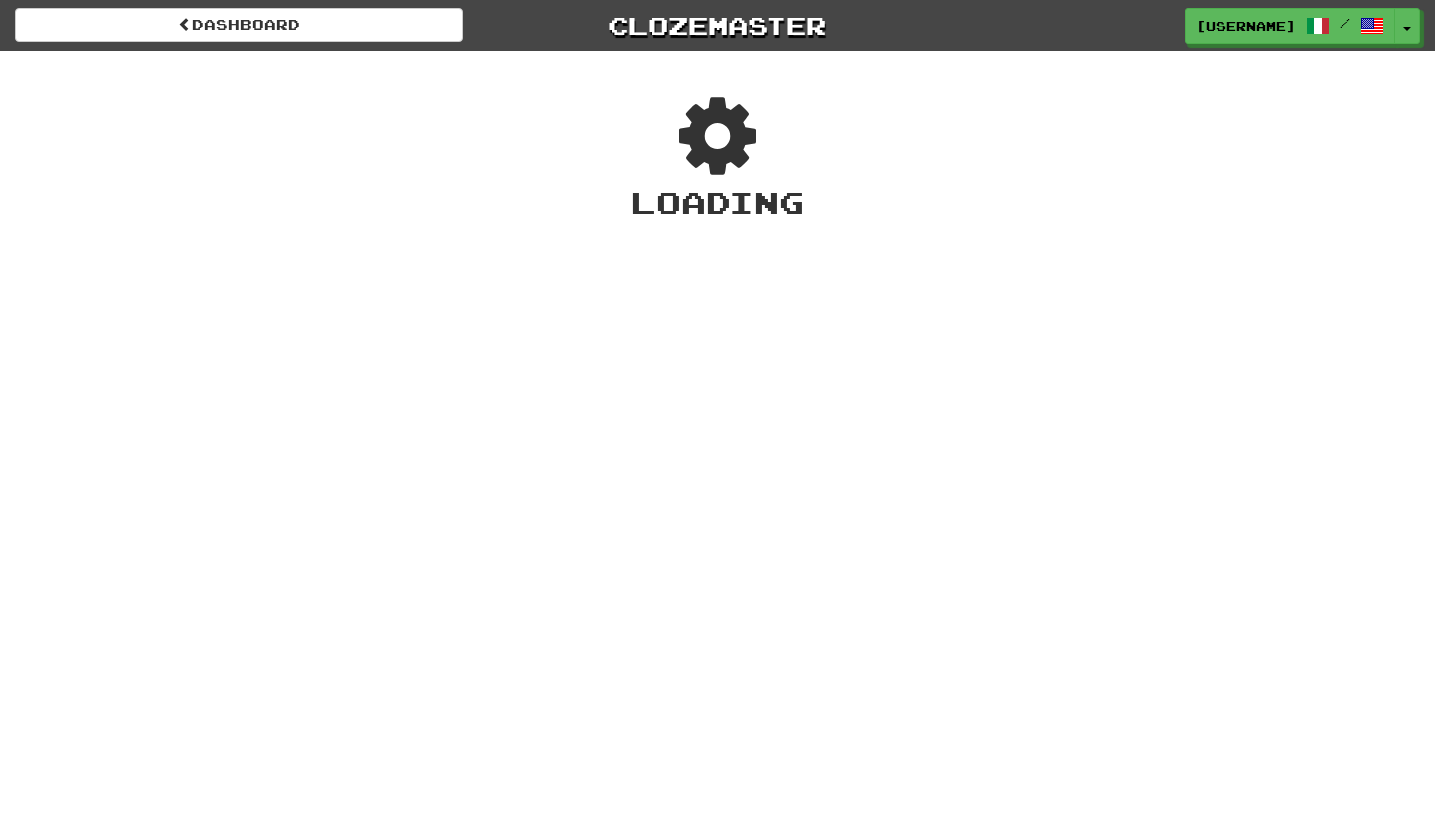 scroll, scrollTop: 0, scrollLeft: 0, axis: both 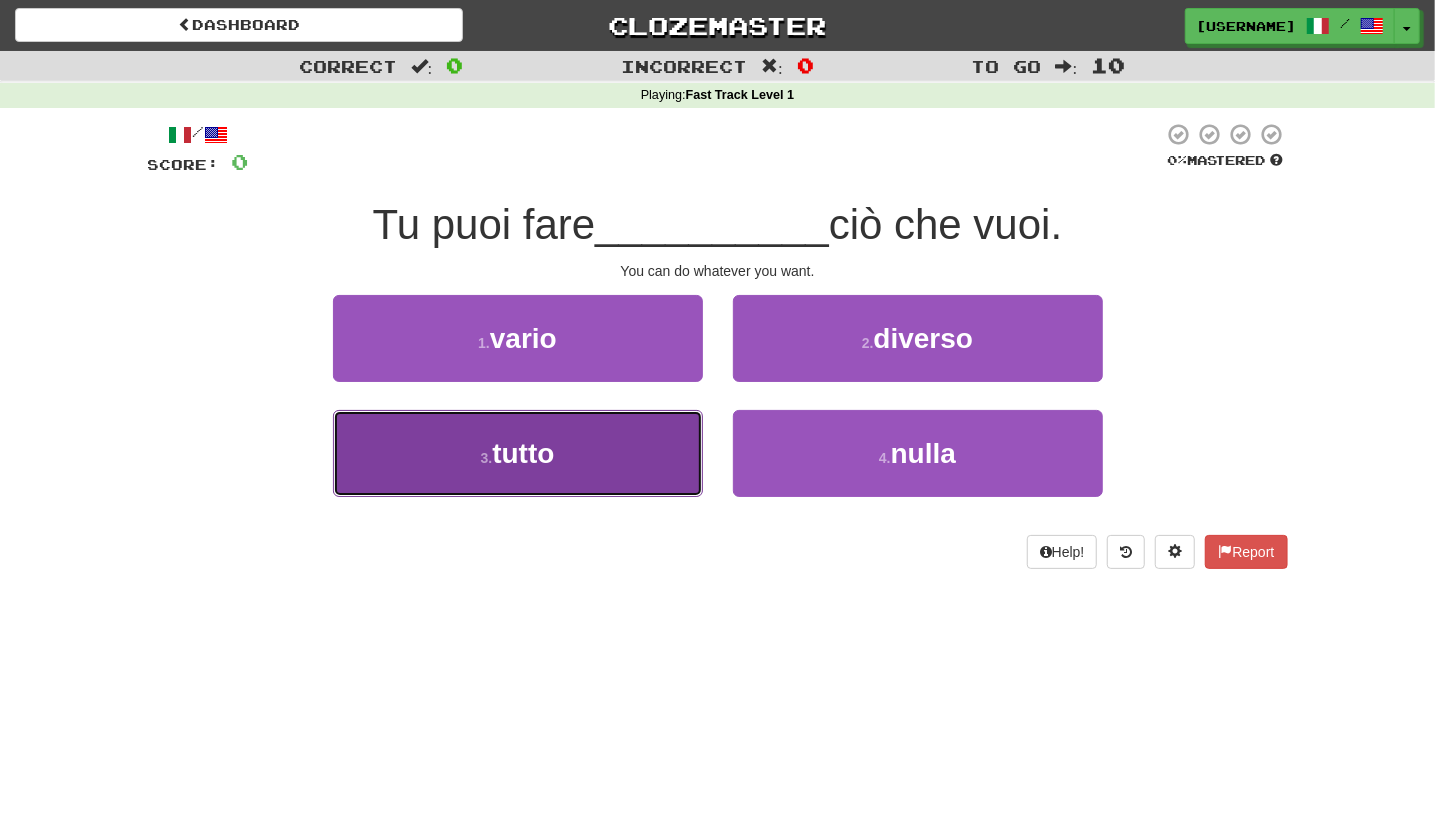 click on "tutto" at bounding box center [523, 453] 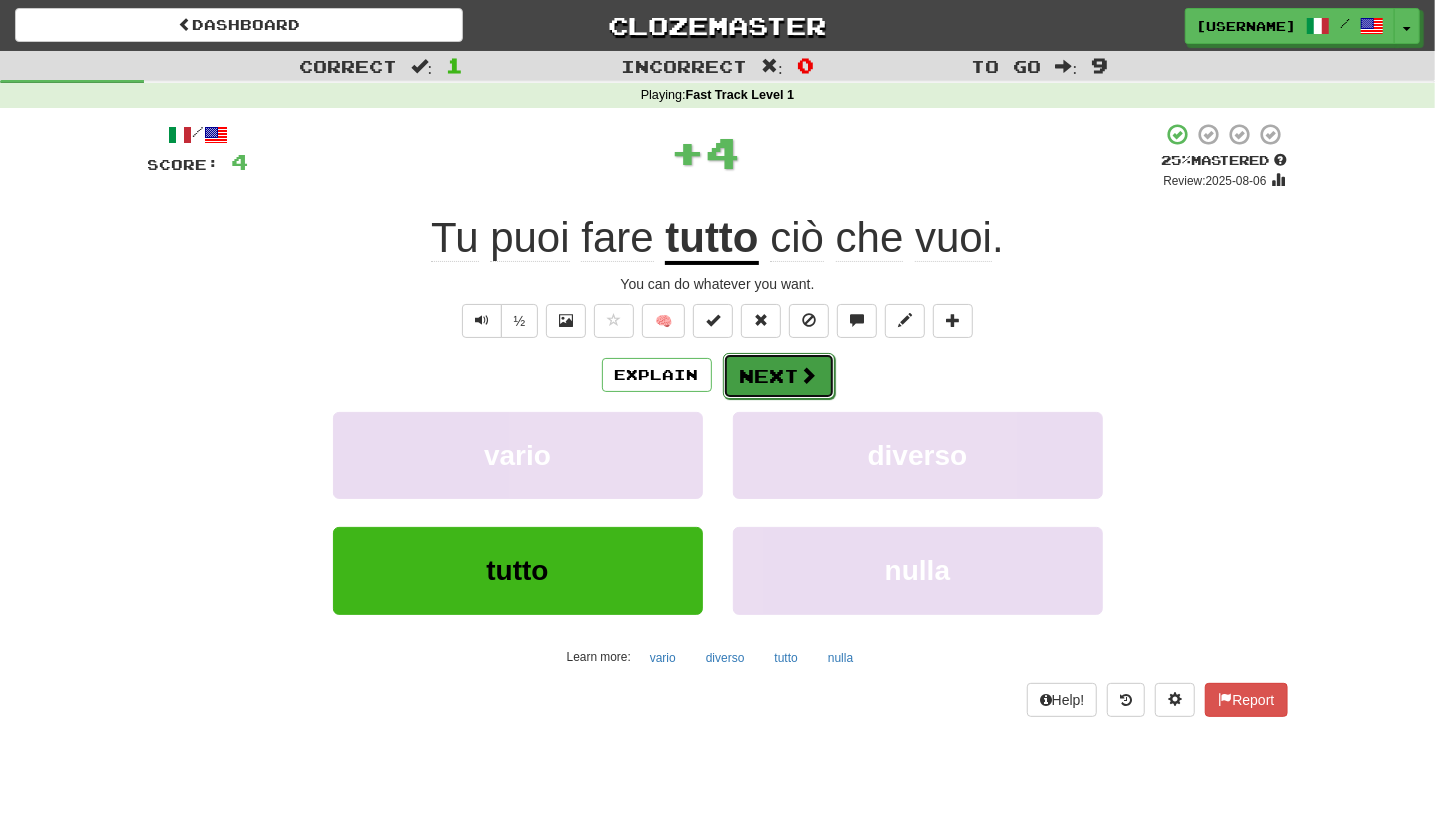 click on "Next" at bounding box center [779, 376] 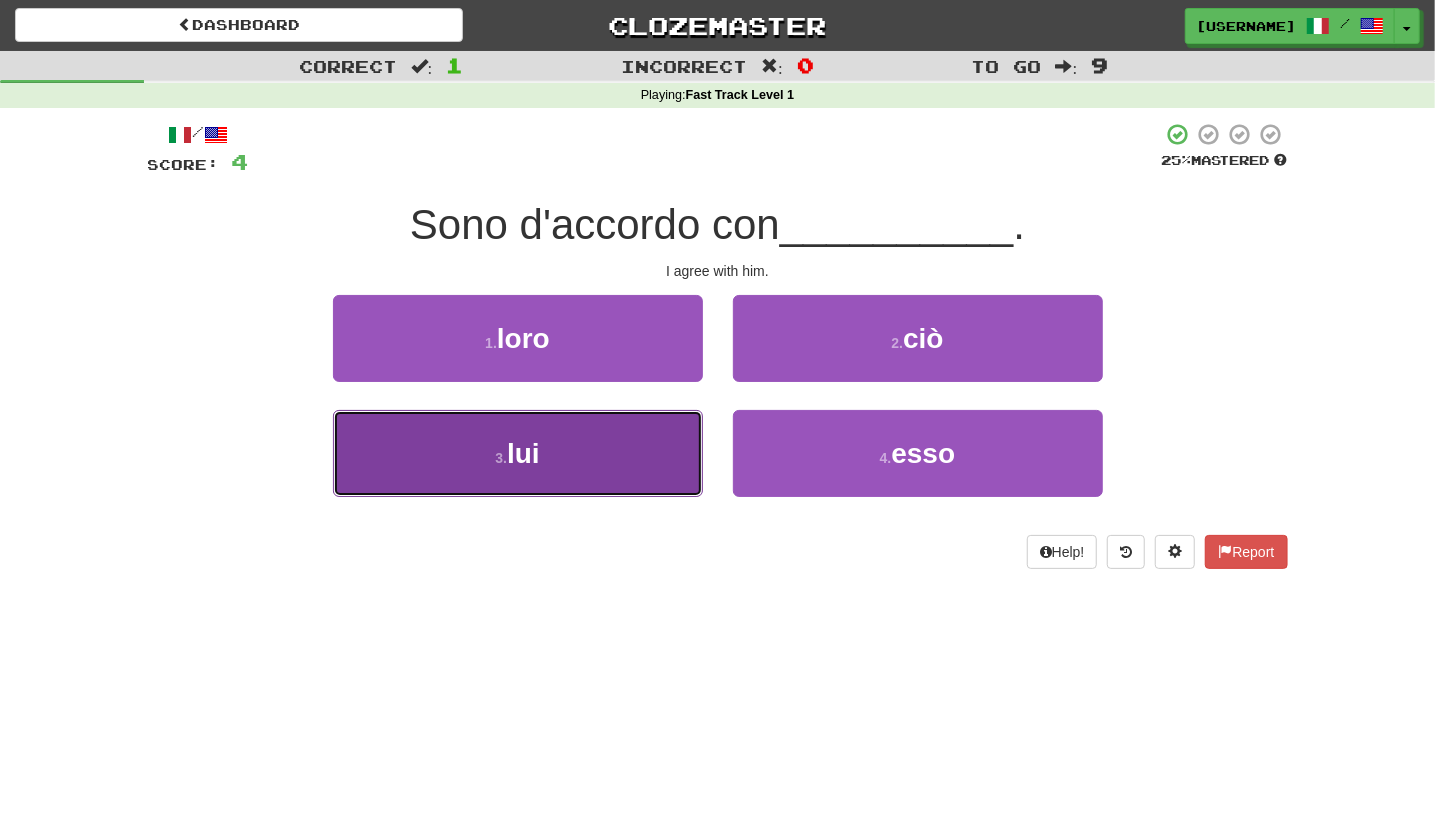click on "lui" at bounding box center [523, 453] 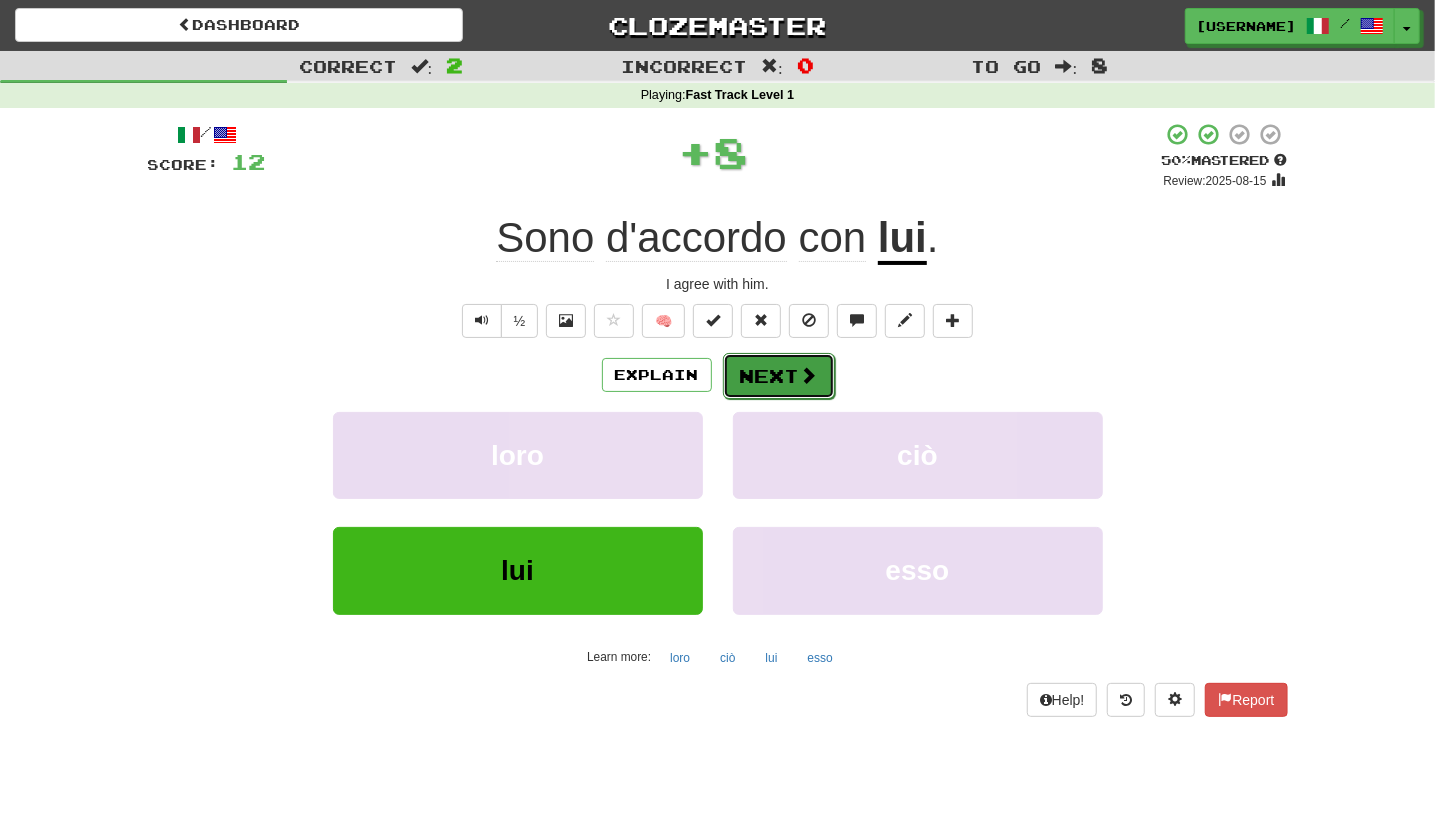 click on "Next" at bounding box center [779, 376] 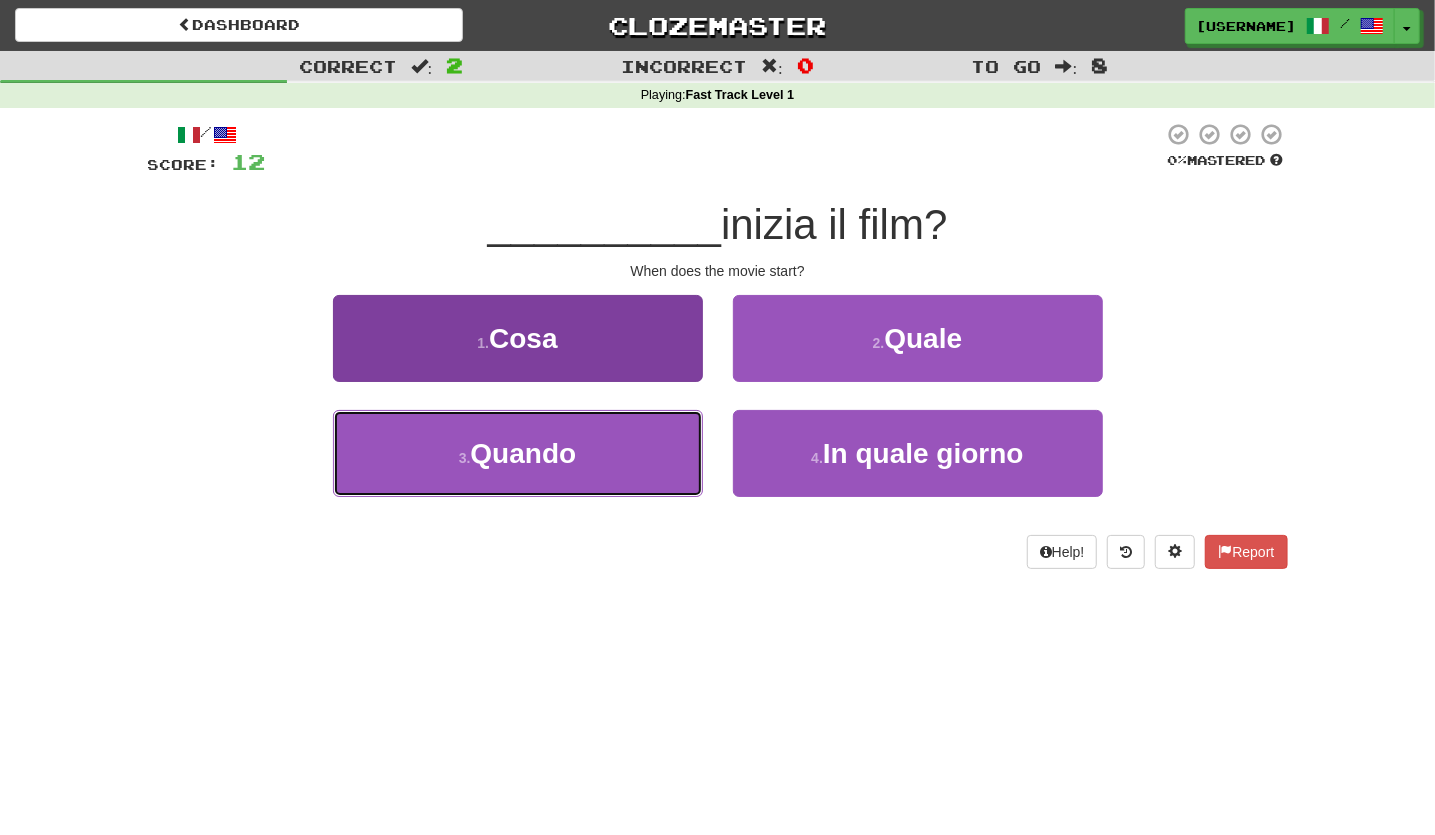 drag, startPoint x: 543, startPoint y: 449, endPoint x: 585, endPoint y: 442, distance: 42.579338 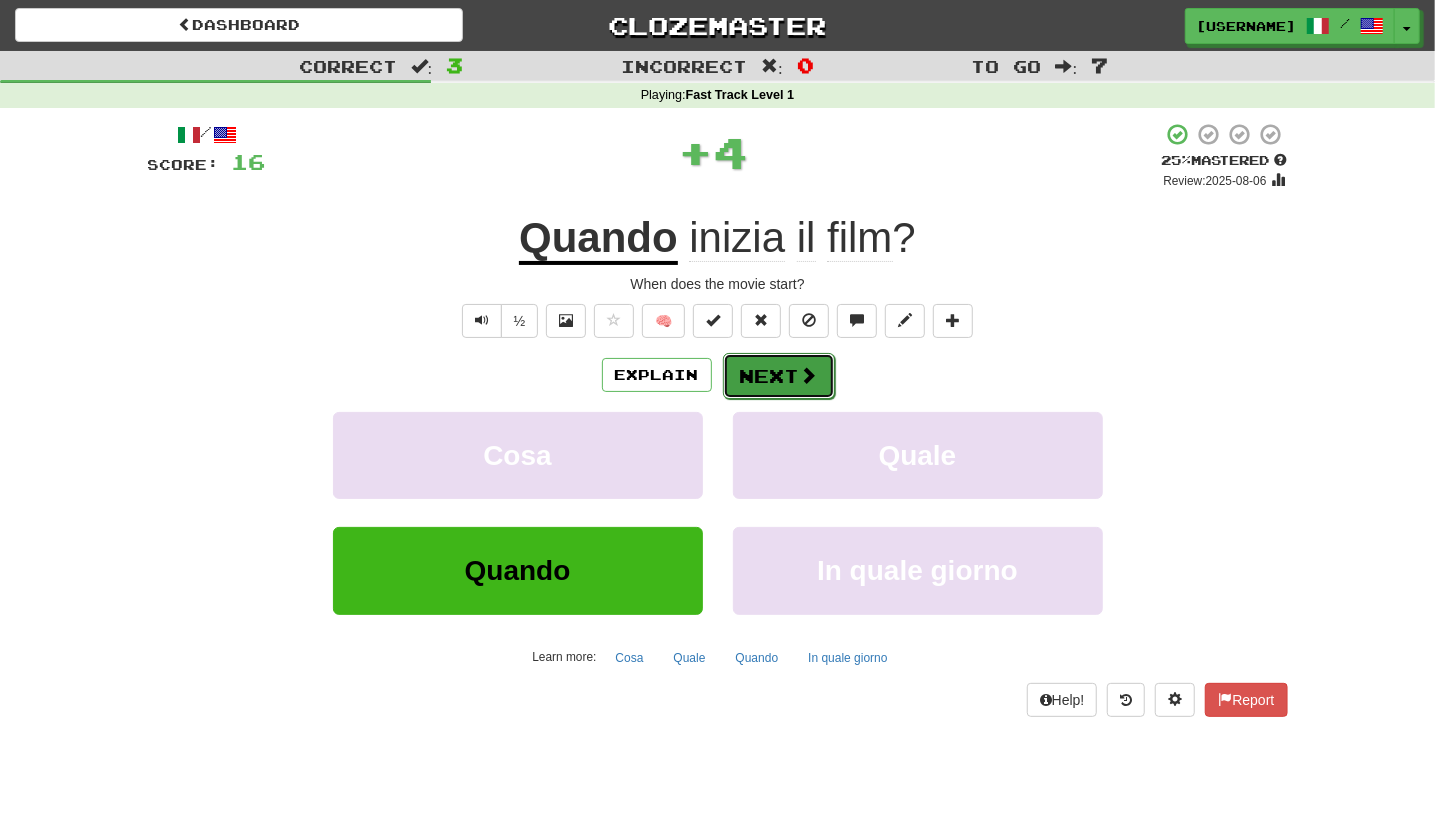 click on "Next" at bounding box center [779, 376] 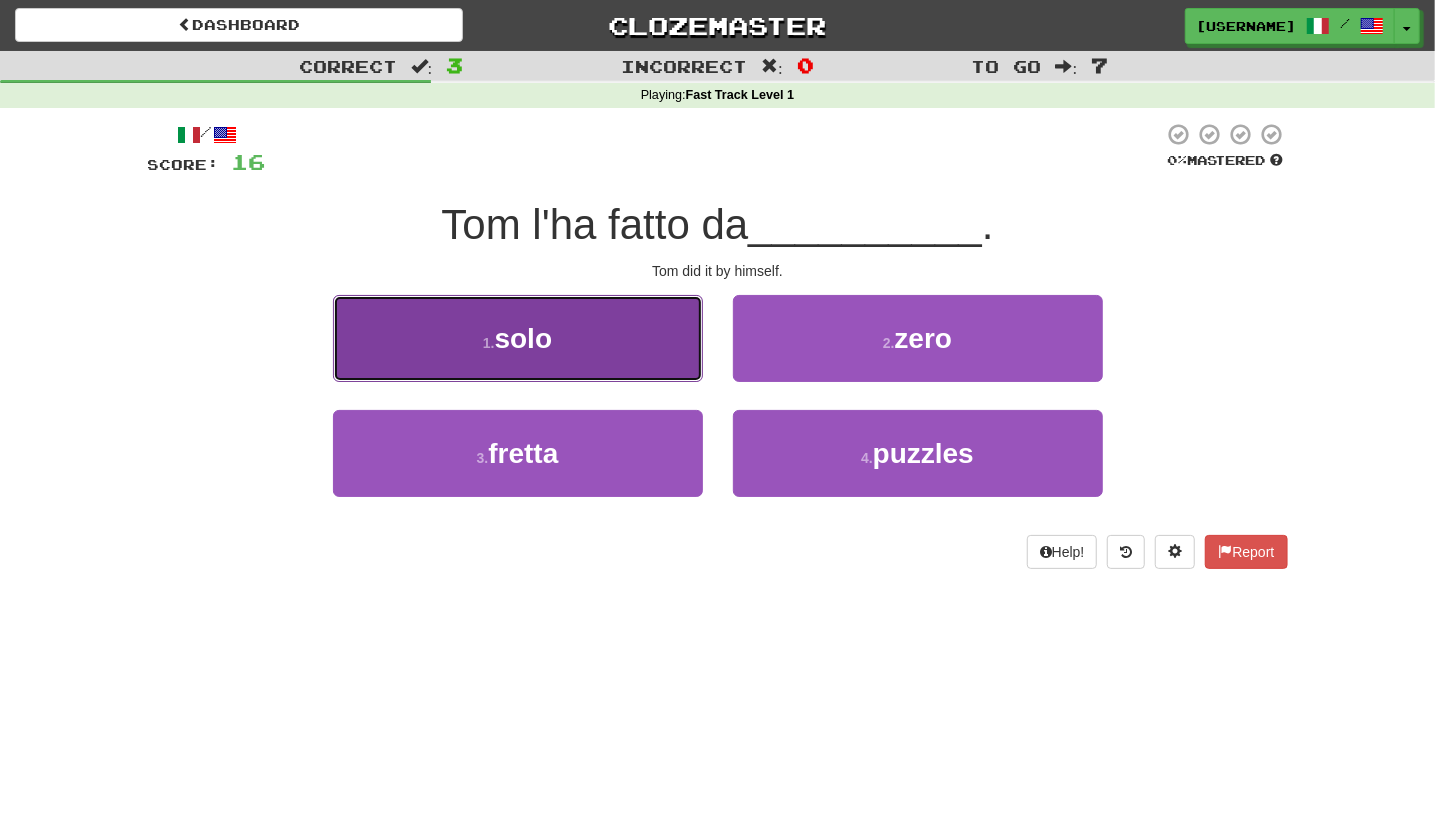 click on "1 .  solo" at bounding box center [518, 338] 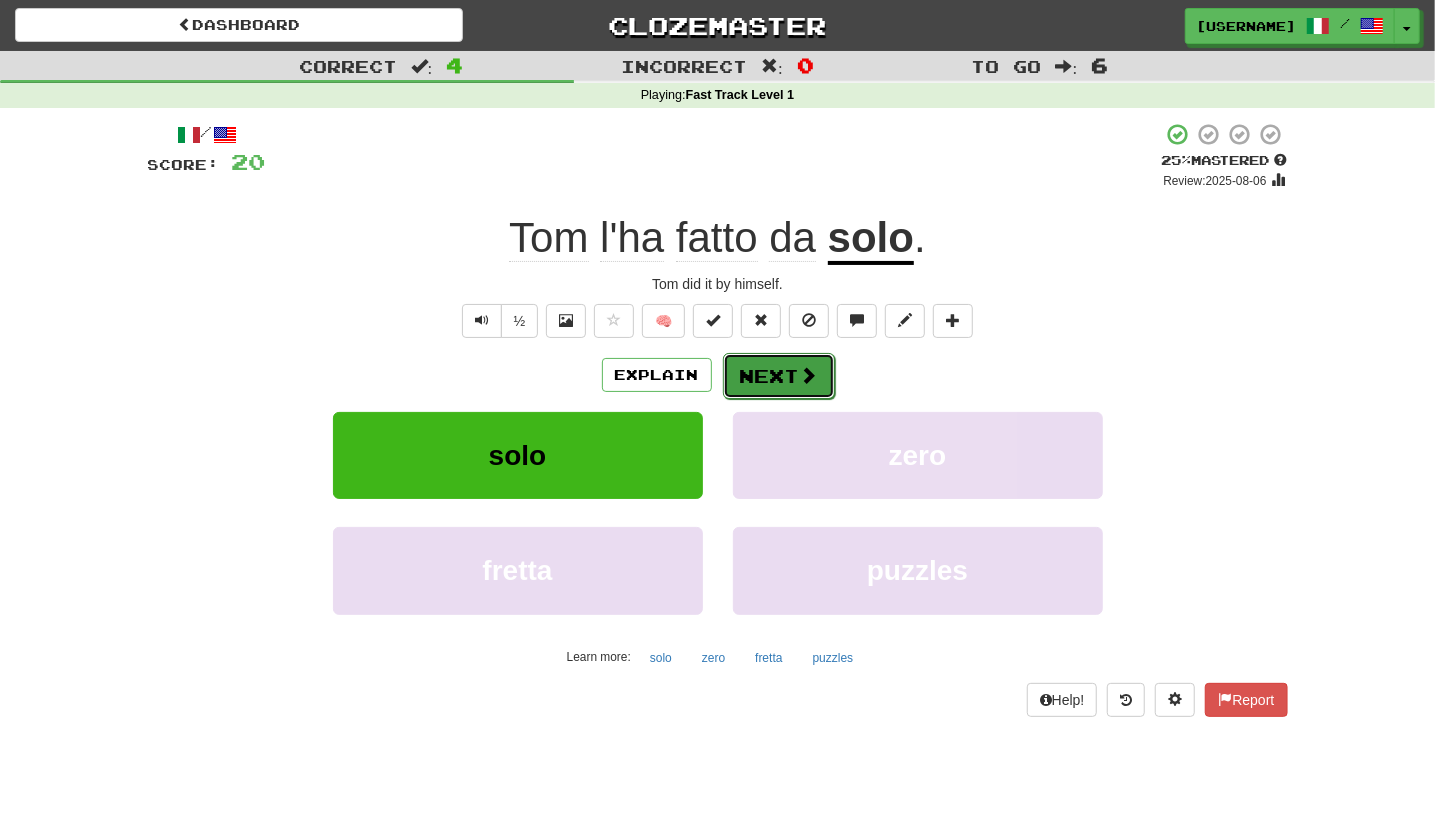 click on "Next" at bounding box center [779, 376] 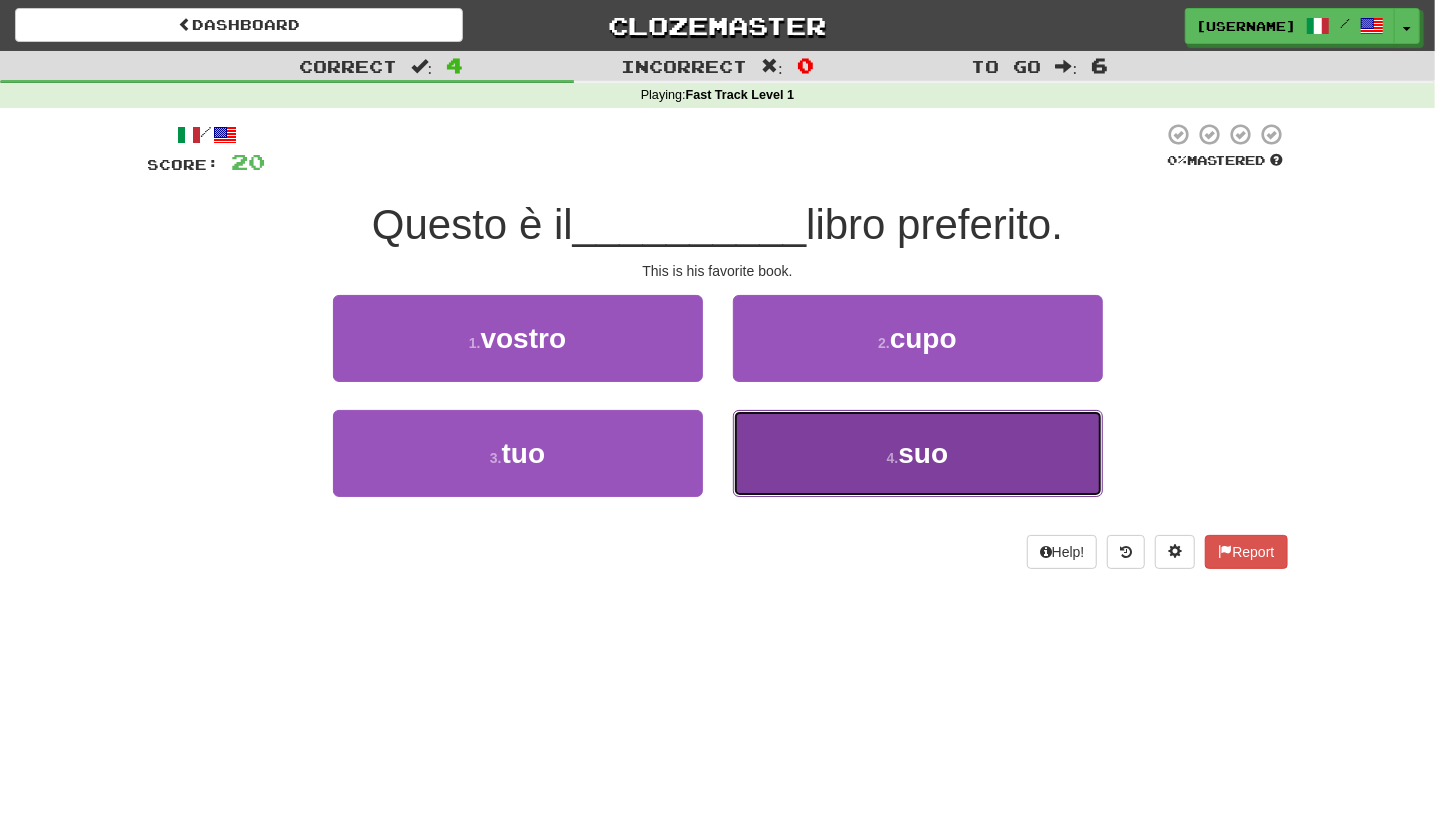 click on "4 .  suo" at bounding box center [918, 453] 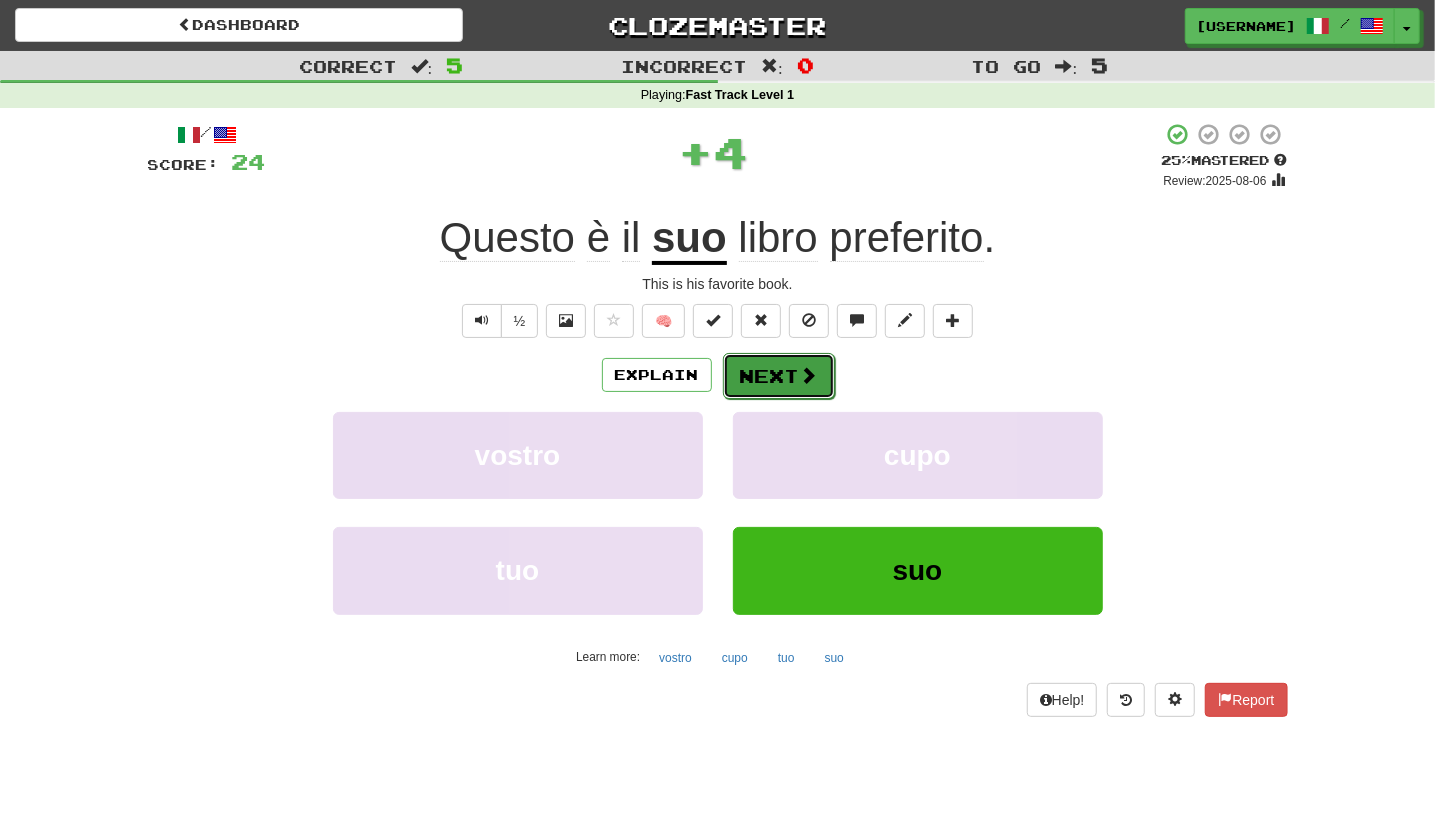 click on "Next" at bounding box center [779, 376] 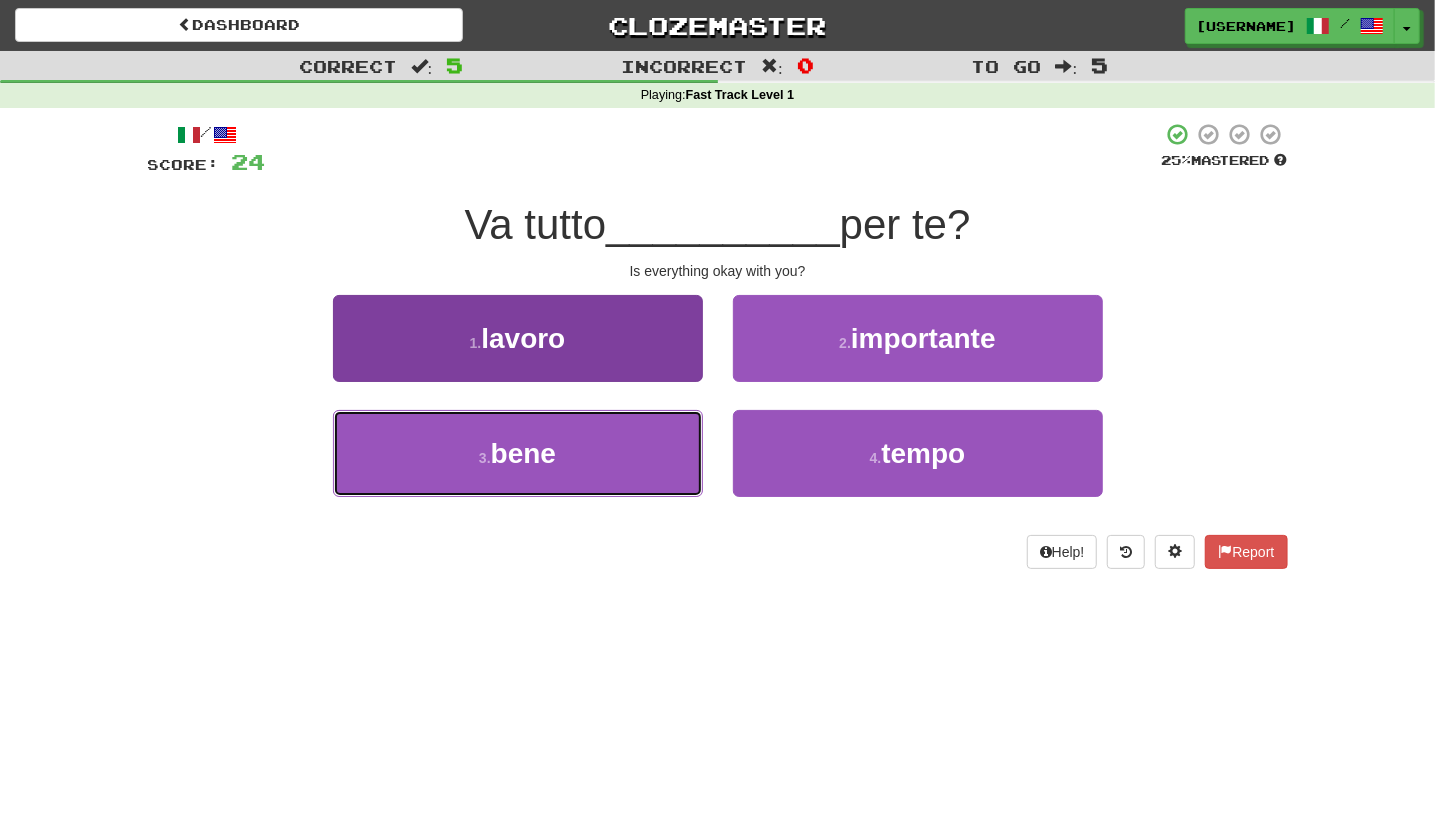 drag, startPoint x: 518, startPoint y: 437, endPoint x: 335, endPoint y: 427, distance: 183.27303 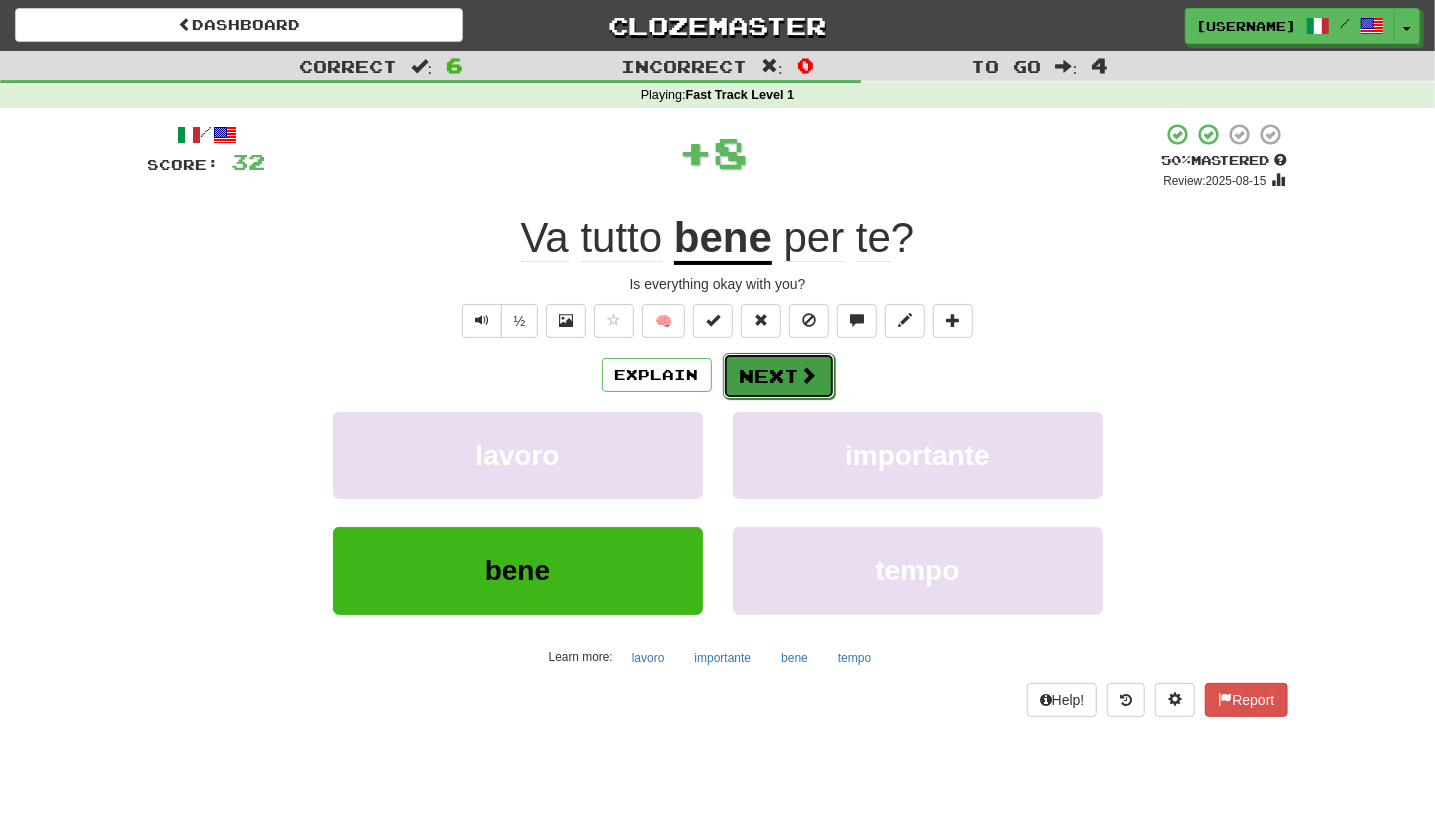click at bounding box center [809, 375] 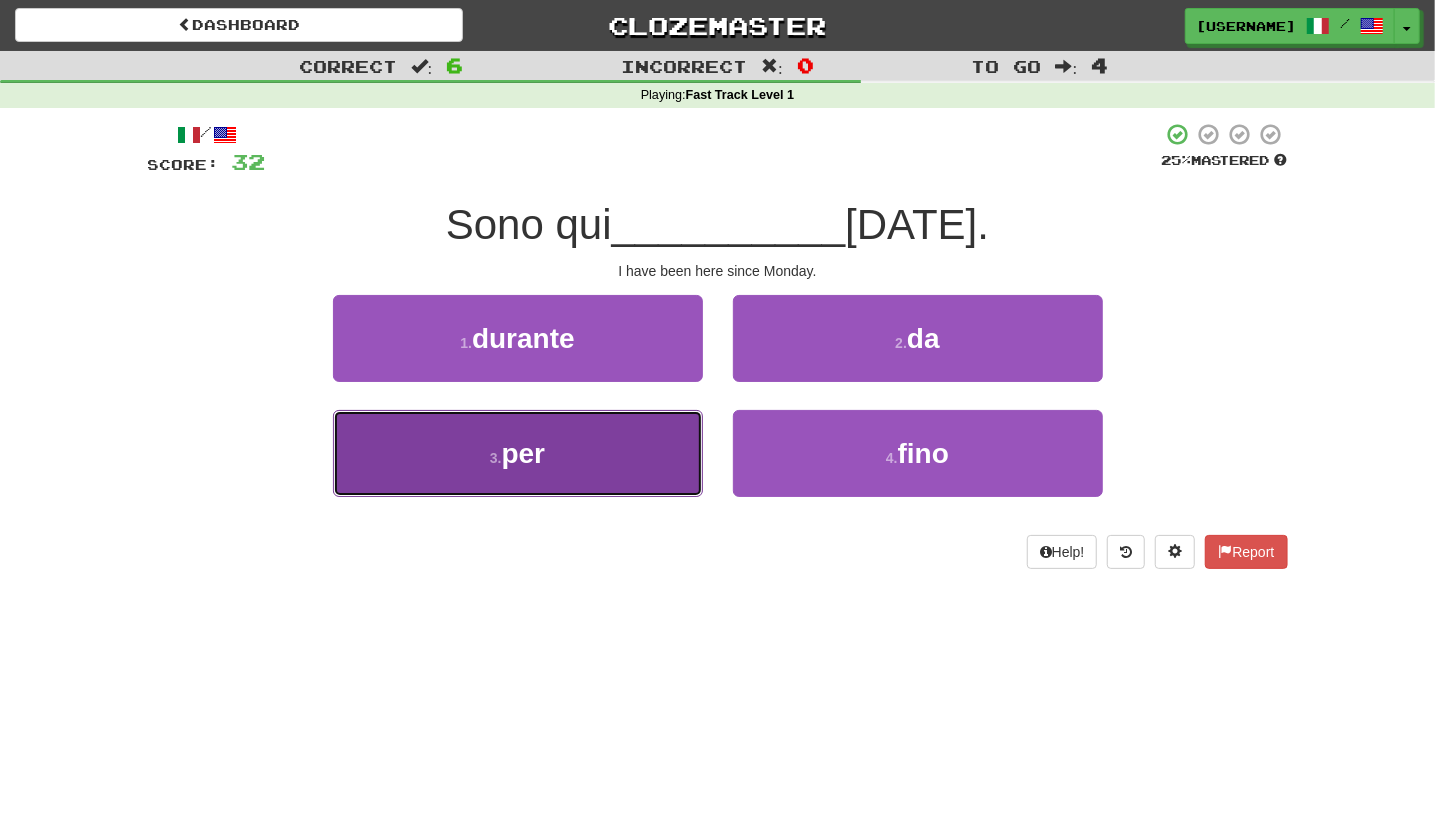 click on "3 .  per" at bounding box center (518, 453) 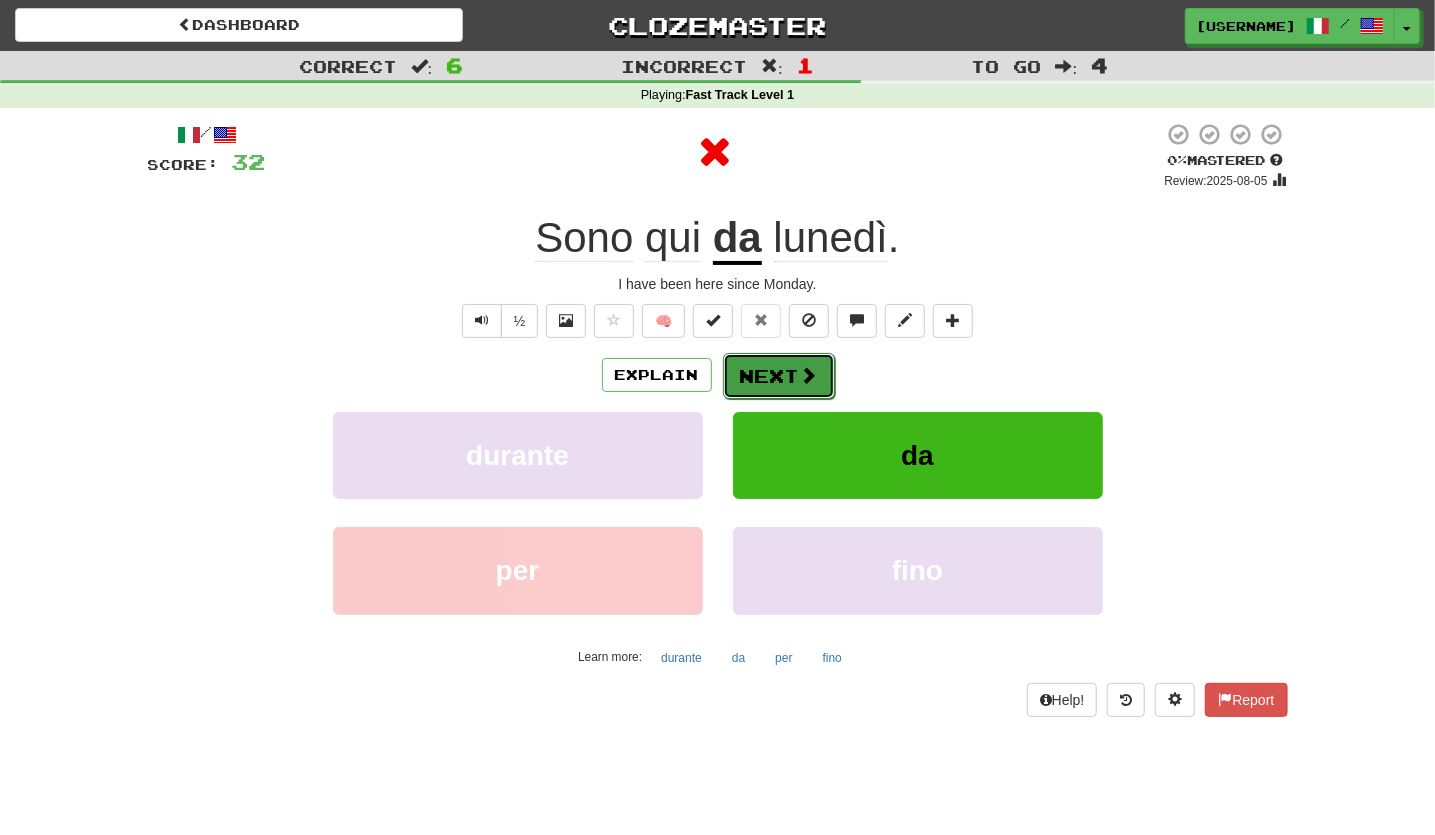 click on "Next" at bounding box center [779, 376] 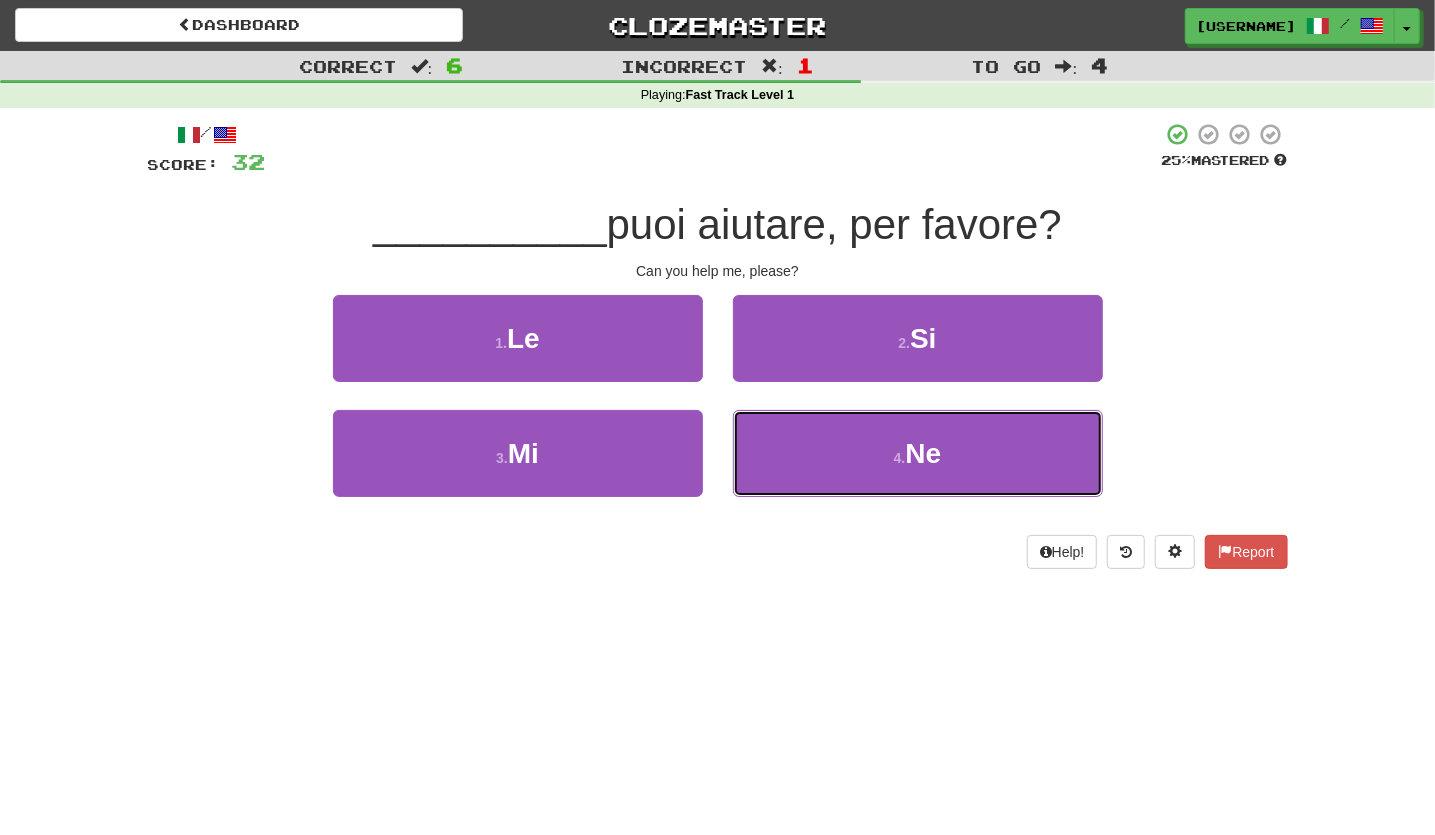drag, startPoint x: 919, startPoint y: 448, endPoint x: 564, endPoint y: 615, distance: 392.31876 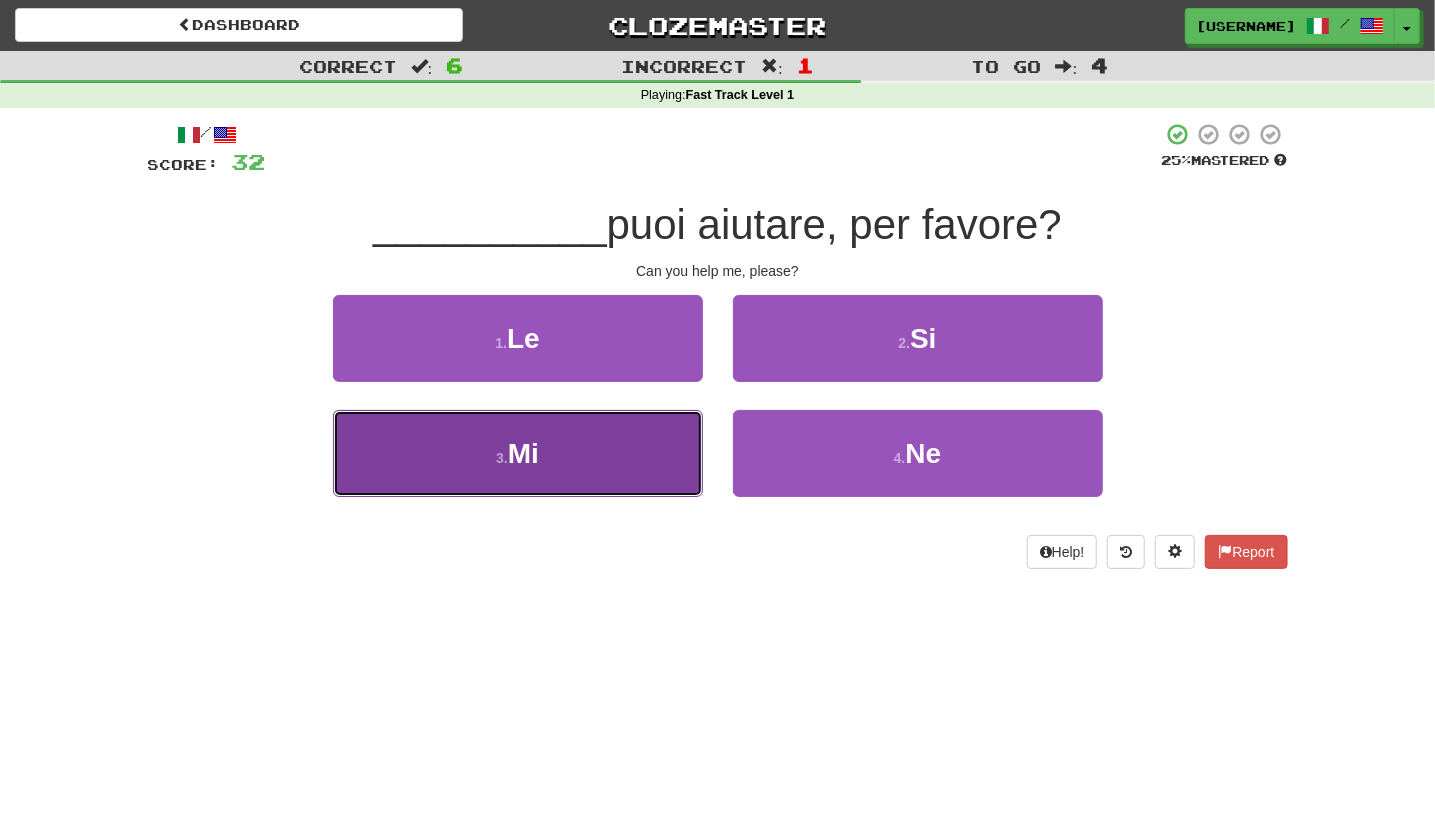 click on "3 .  Mi" at bounding box center (518, 453) 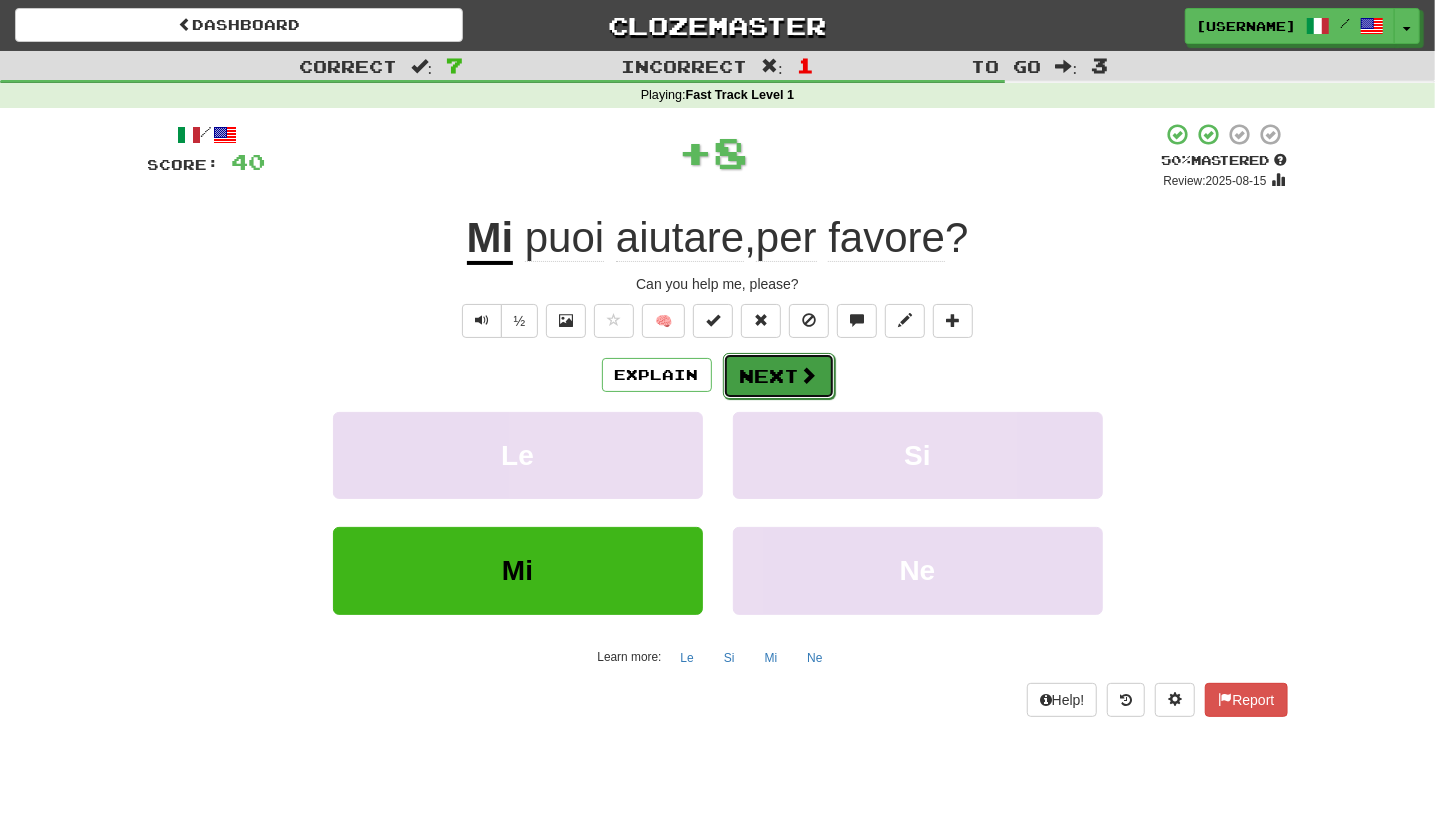click on "Next" at bounding box center (779, 376) 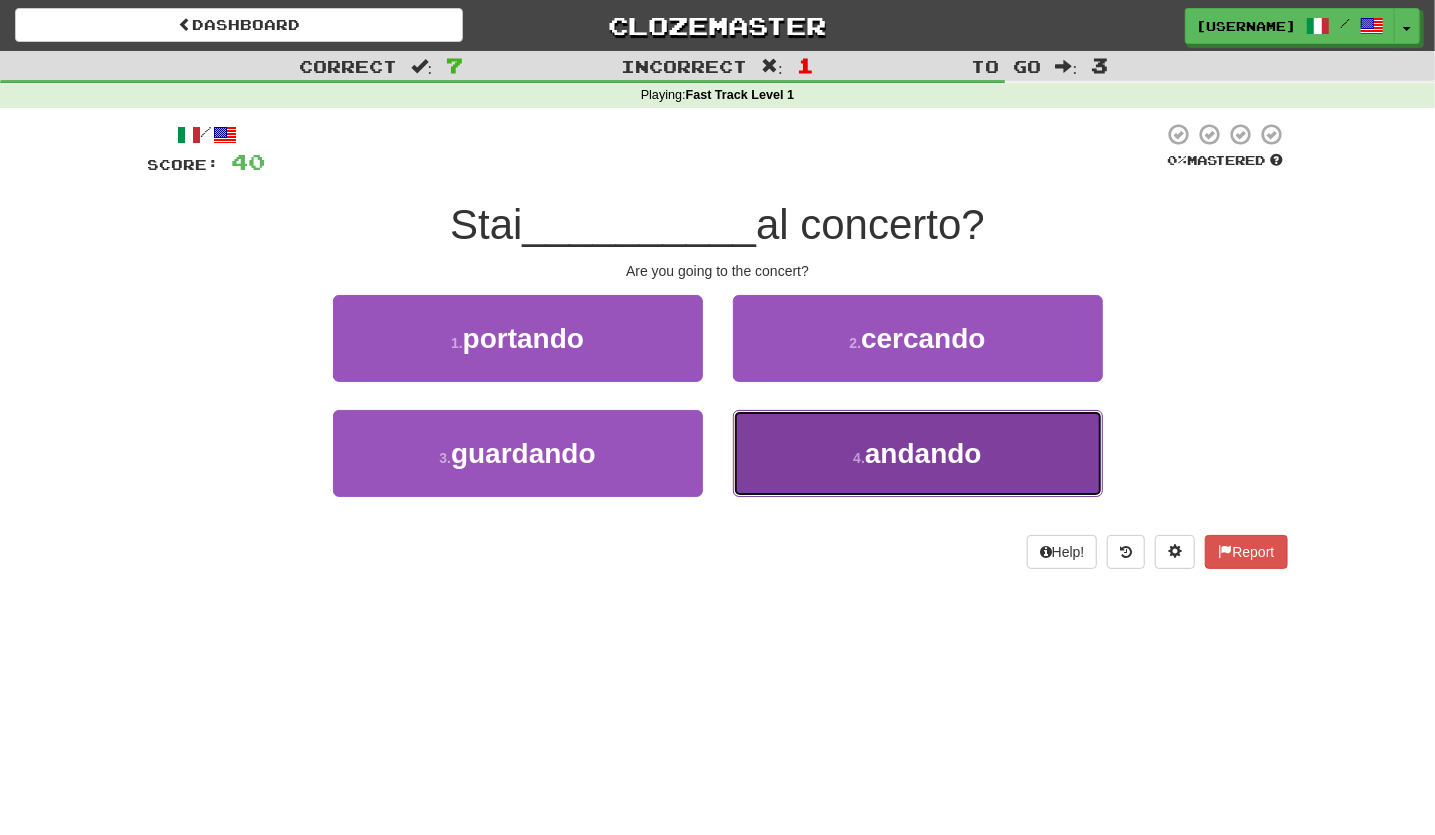 click on "4 .  andando" at bounding box center [918, 453] 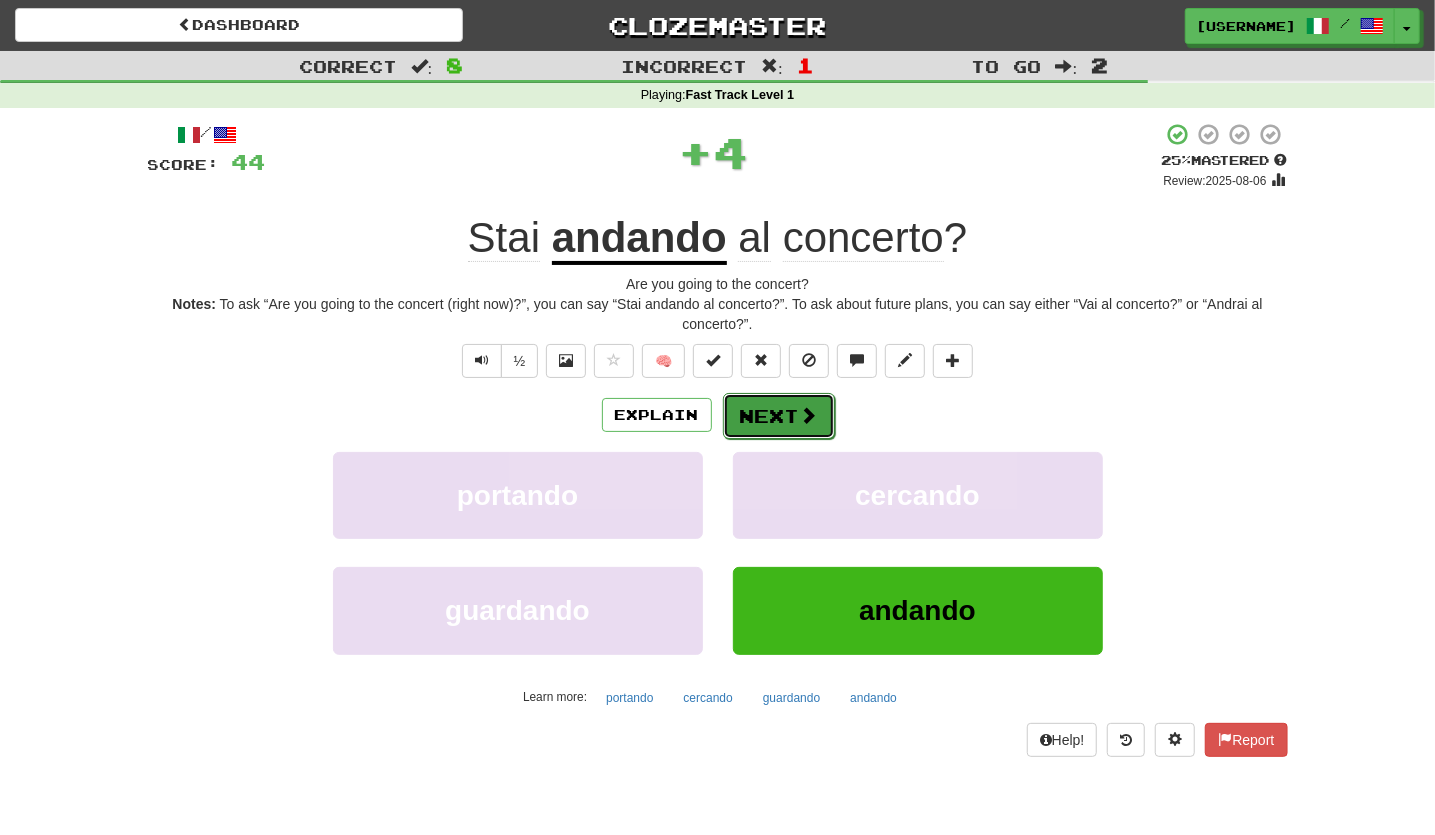click on "Next" at bounding box center (779, 416) 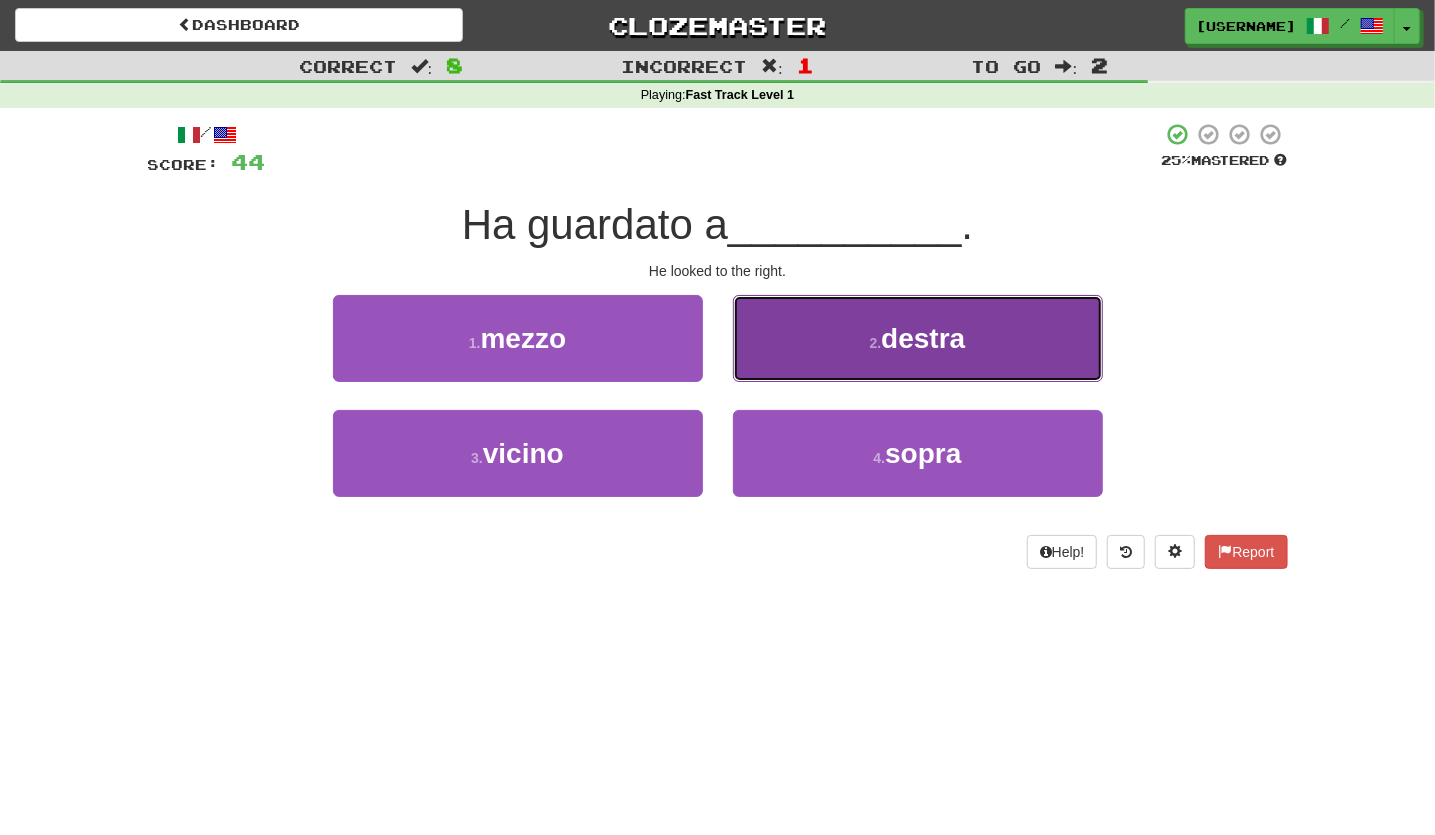 click on "2 .  destra" at bounding box center (918, 338) 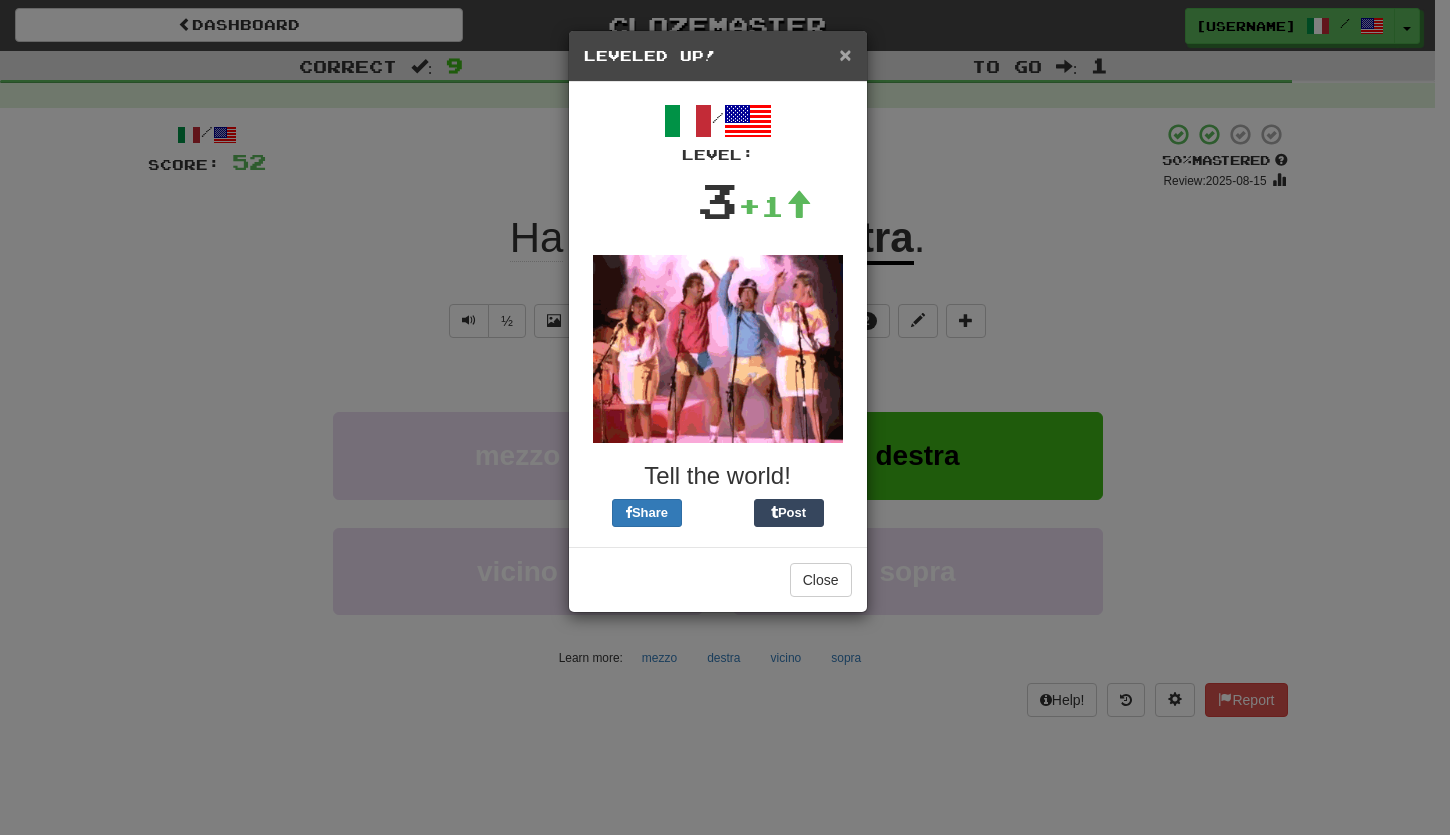 click on "×" at bounding box center [845, 54] 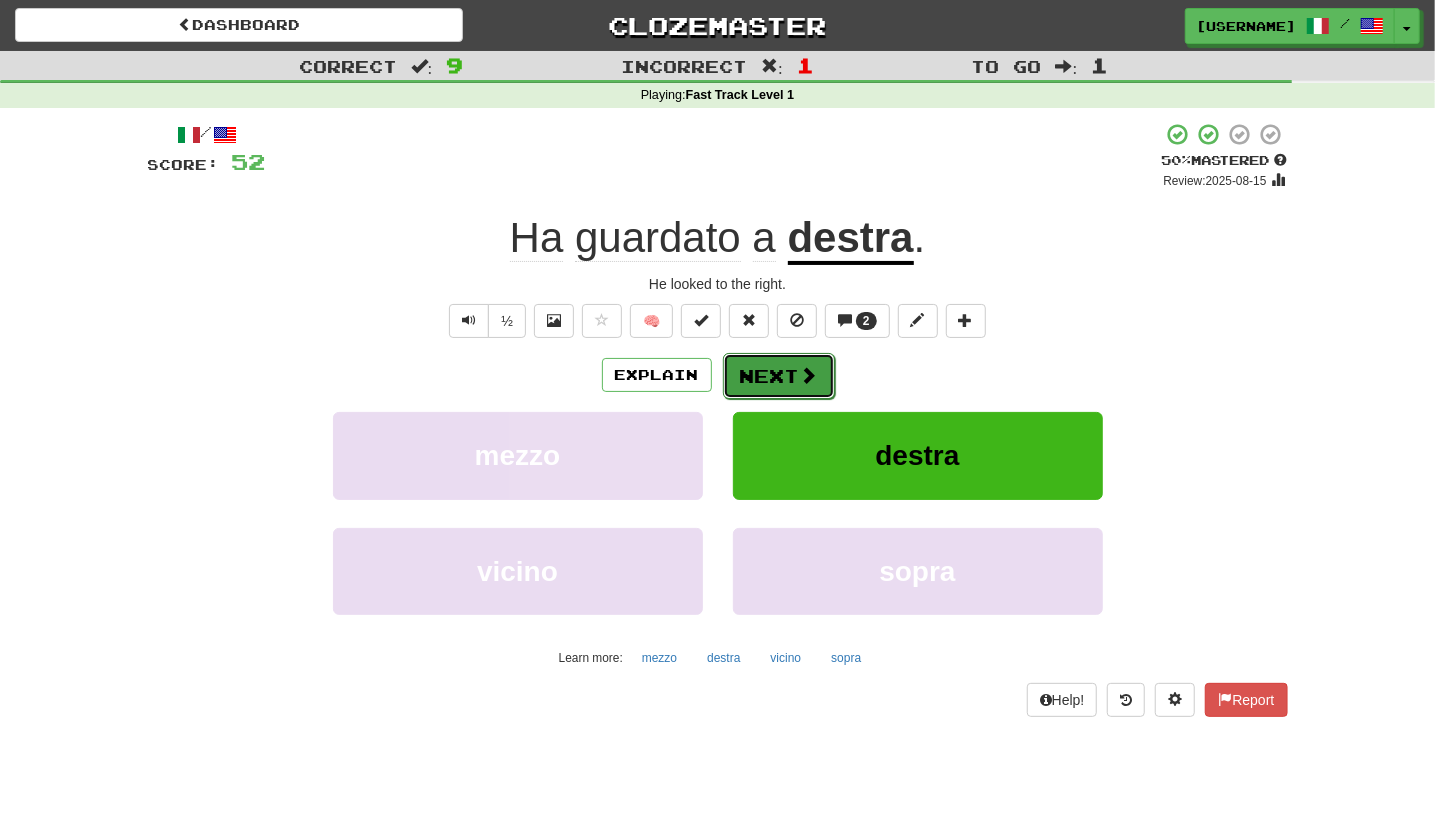 click on "Next" at bounding box center (779, 376) 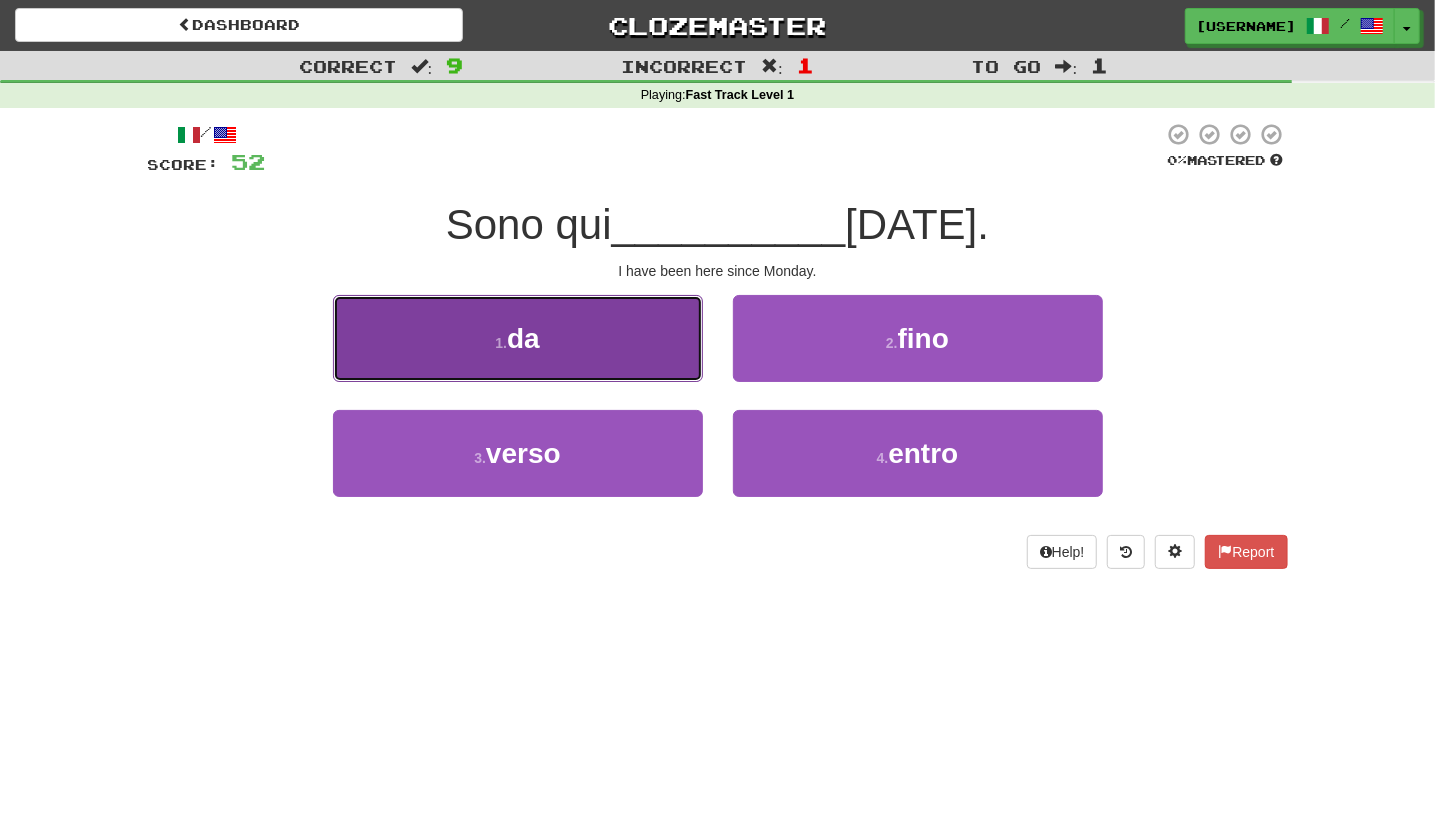 click on "1 .  da" at bounding box center (518, 338) 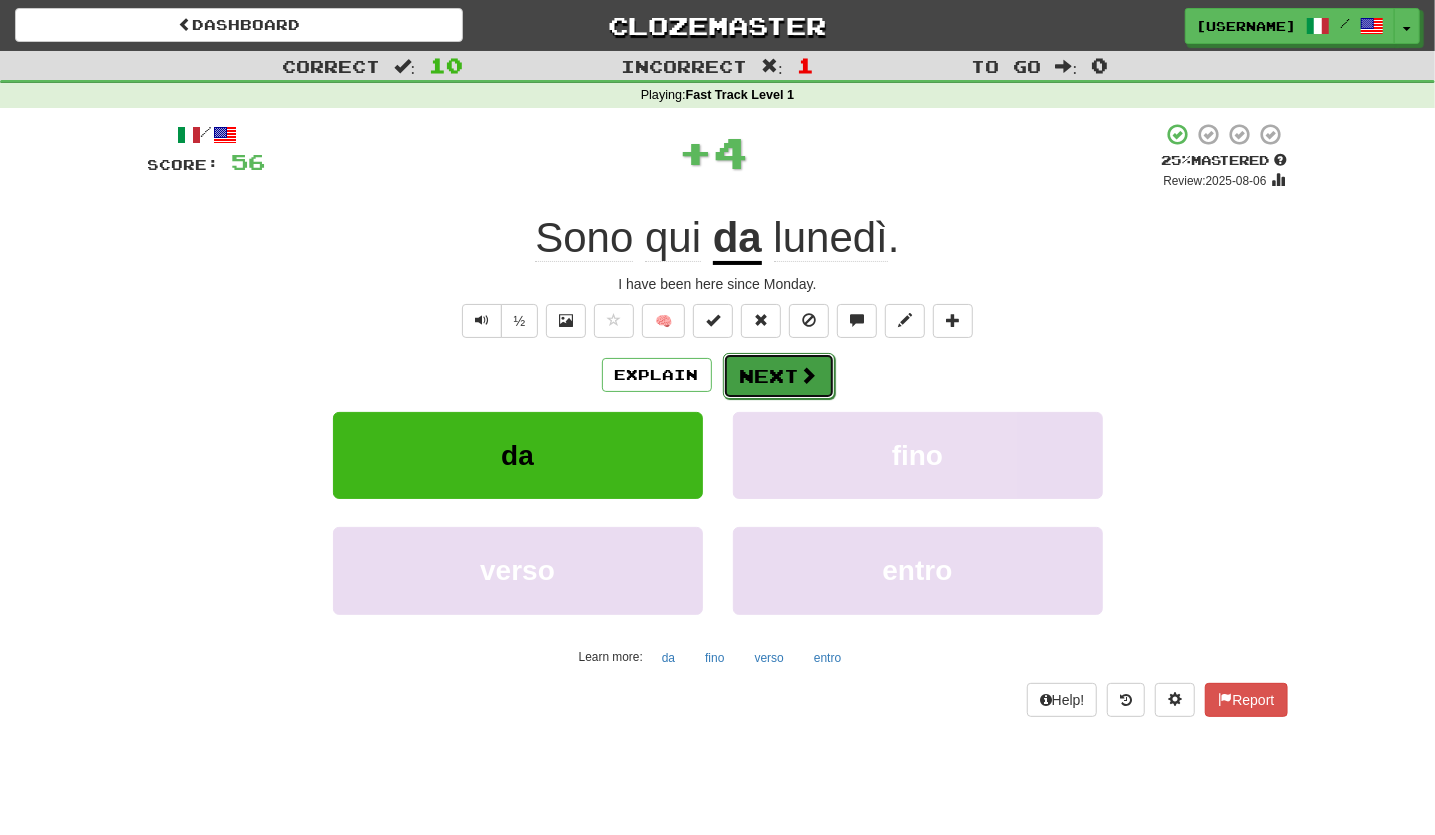 click at bounding box center [809, 375] 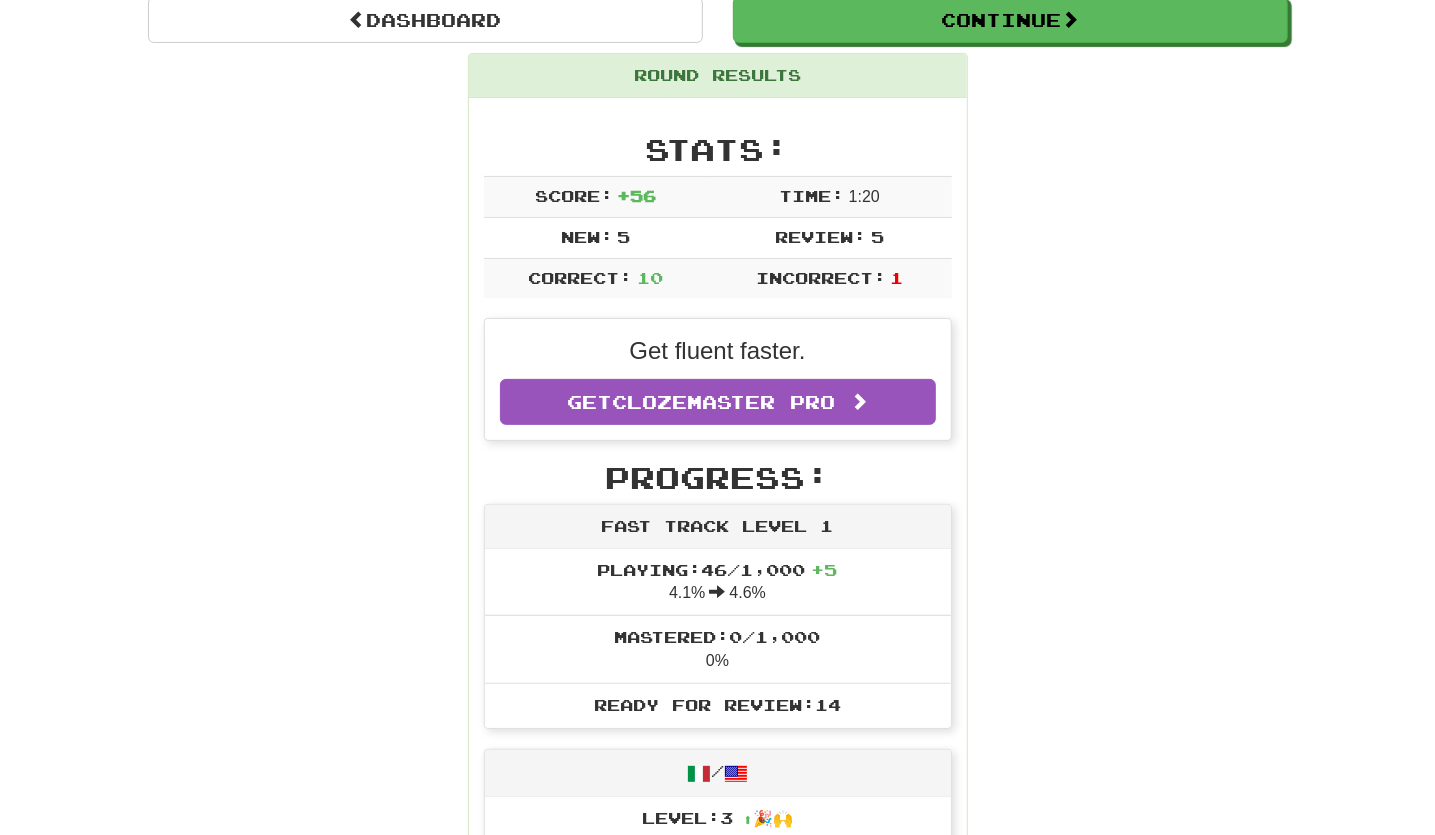 scroll, scrollTop: 0, scrollLeft: 0, axis: both 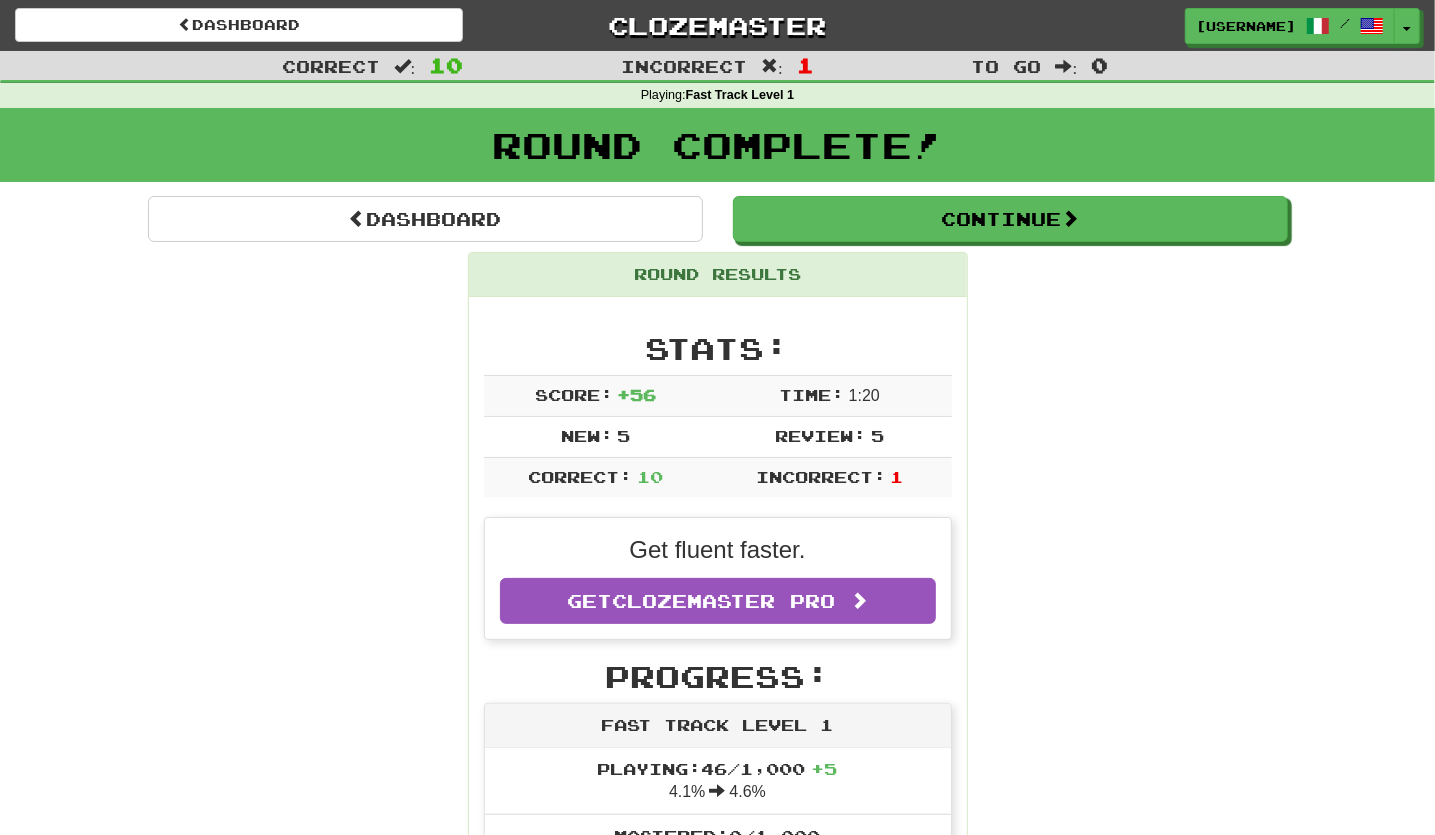 click on "Round Results Stats: Score:   + 56 Time:   1 : 20 New:   5 Review:   5 Correct:   10 Incorrect:   1 Get fluent faster. Get  Clozemaster Pro   Progress: Fast Track Level 1 Playing:  46  /  1,000 + 5 4.1% 4.6% Mastered:  0  /  1,000 0% Ready for Review:  14  /  Level:  3 ⬆🎉🙌 169  points to level  4  - keep going! Ranked:  677 th  this week Sentences:  Report Tu puoi fare  tutto  ciò che vuoi. You can do whatever you want.  Report Sono d'accordo con  lui . I agree with him.  Report Quando  inizia il film? When does the movie start?  Report Tom l'ha fatto da  solo . Tom did it by himself.  Report Questo è il  suo  libro preferito. This is his favorite book.  Report Va tutto  bene  per te? Is everything okay with you?  Report Sono qui  da [DATE] . I have been here since Monday.  Report Mi  puoi aiutare, per favore? Can you help me, please?  Report Stai  andando  al concerto? Are you going to the concert? 2  Report Ha guardato a  destra . He looked to the right." at bounding box center [718, 1174] 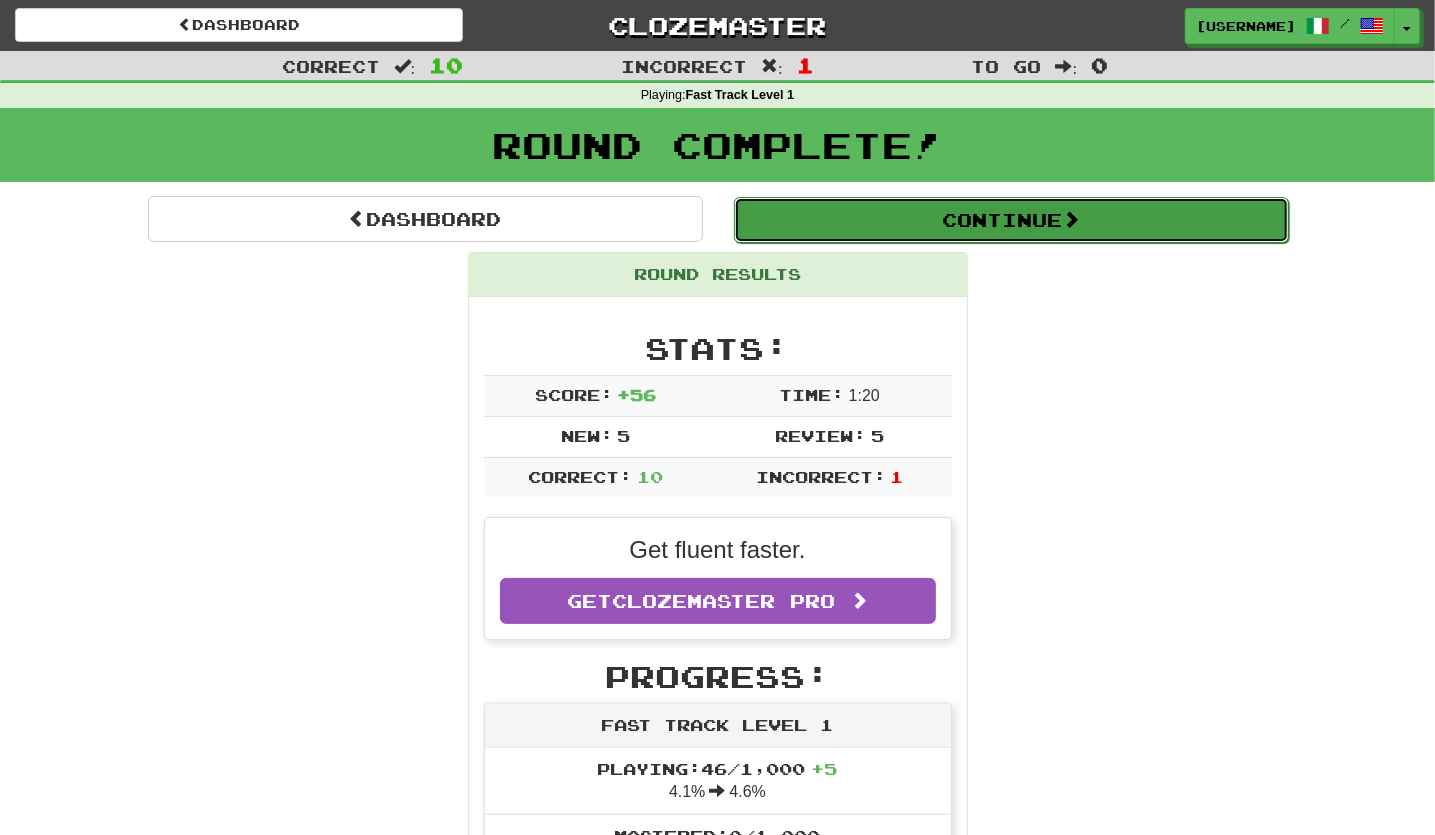 click on "Continue" at bounding box center (1011, 220) 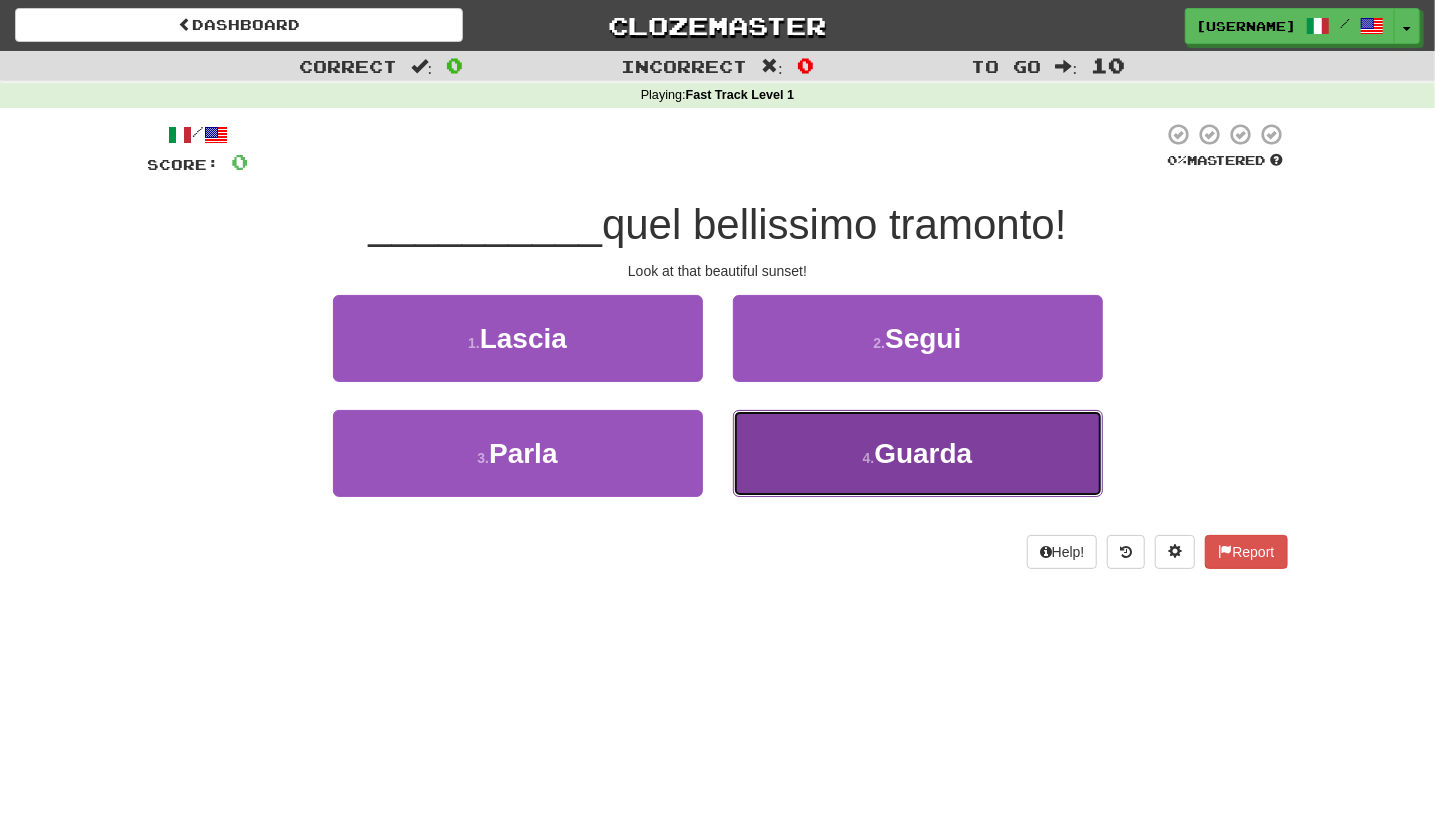click on "Guarda" at bounding box center [923, 453] 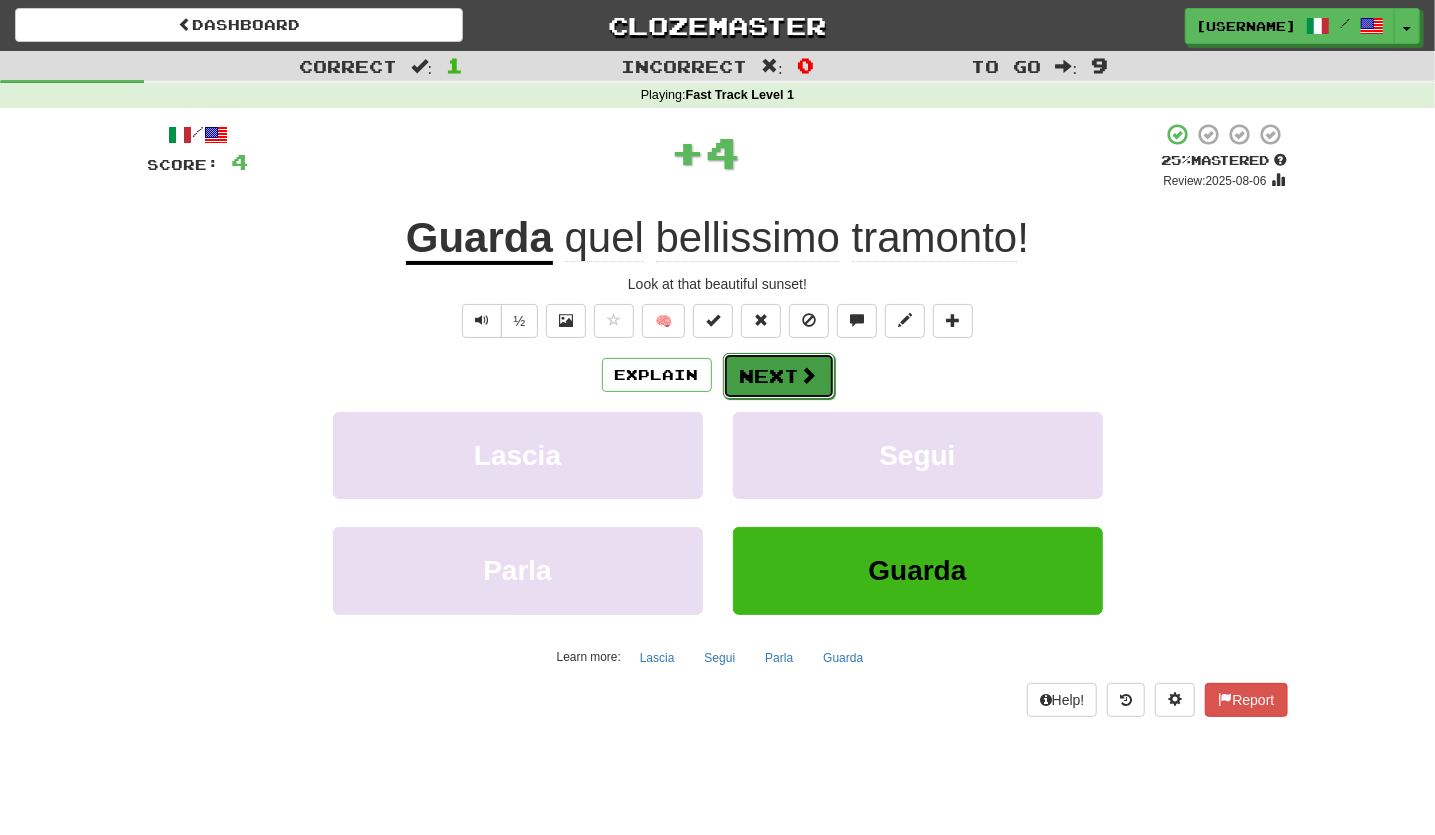 click at bounding box center (809, 375) 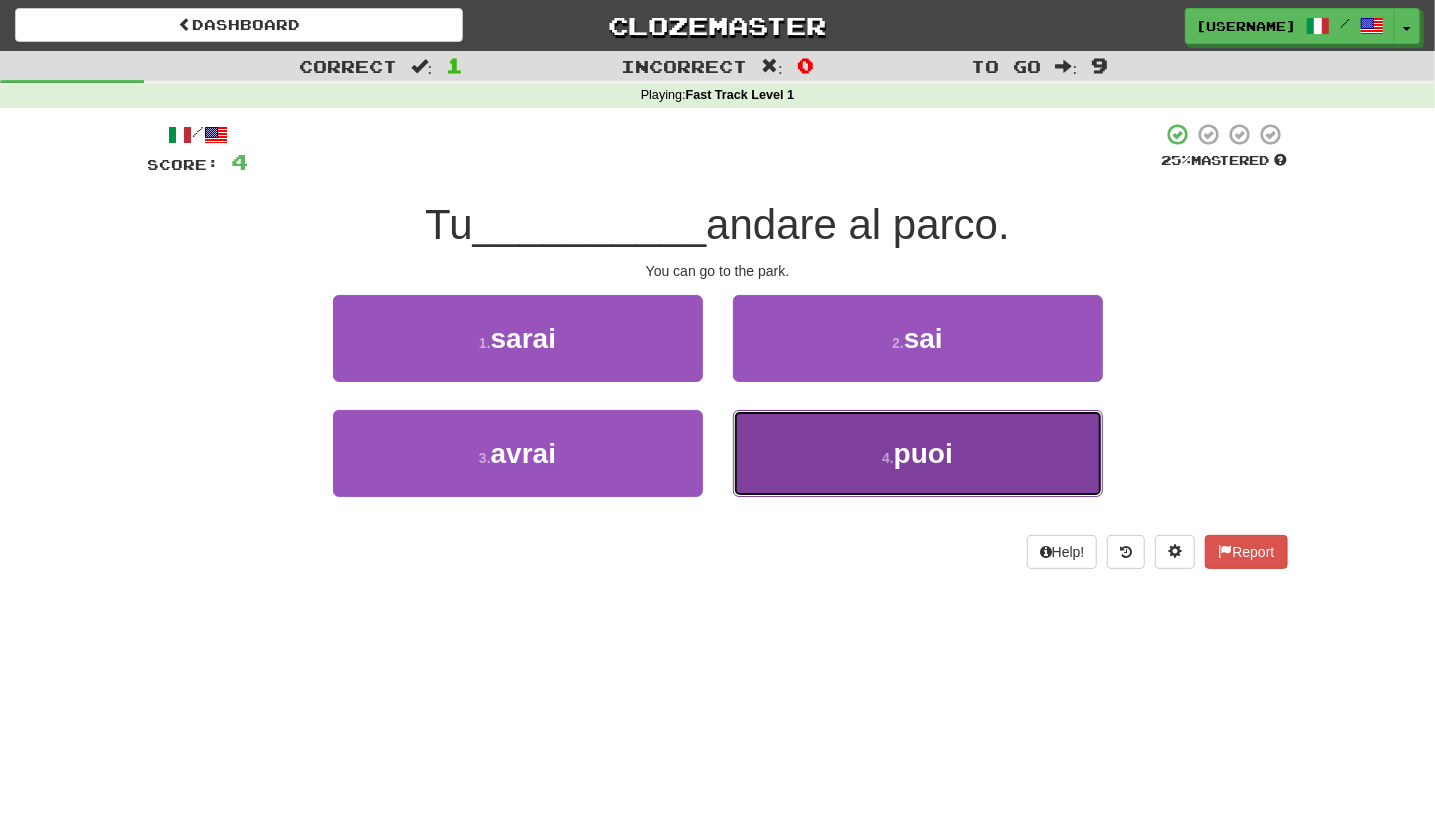 click on "4 ." at bounding box center [888, 458] 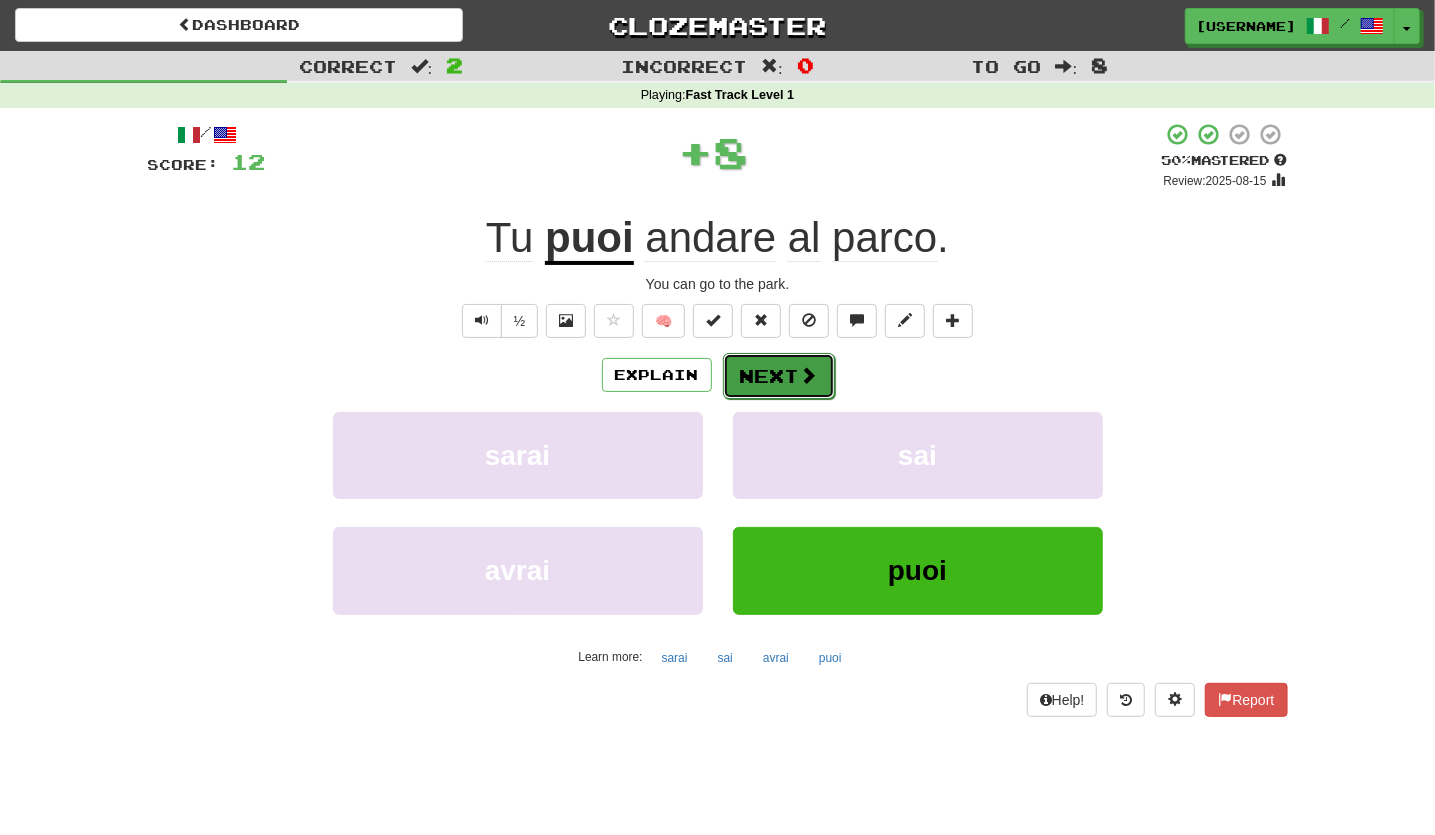click on "Next" at bounding box center (779, 376) 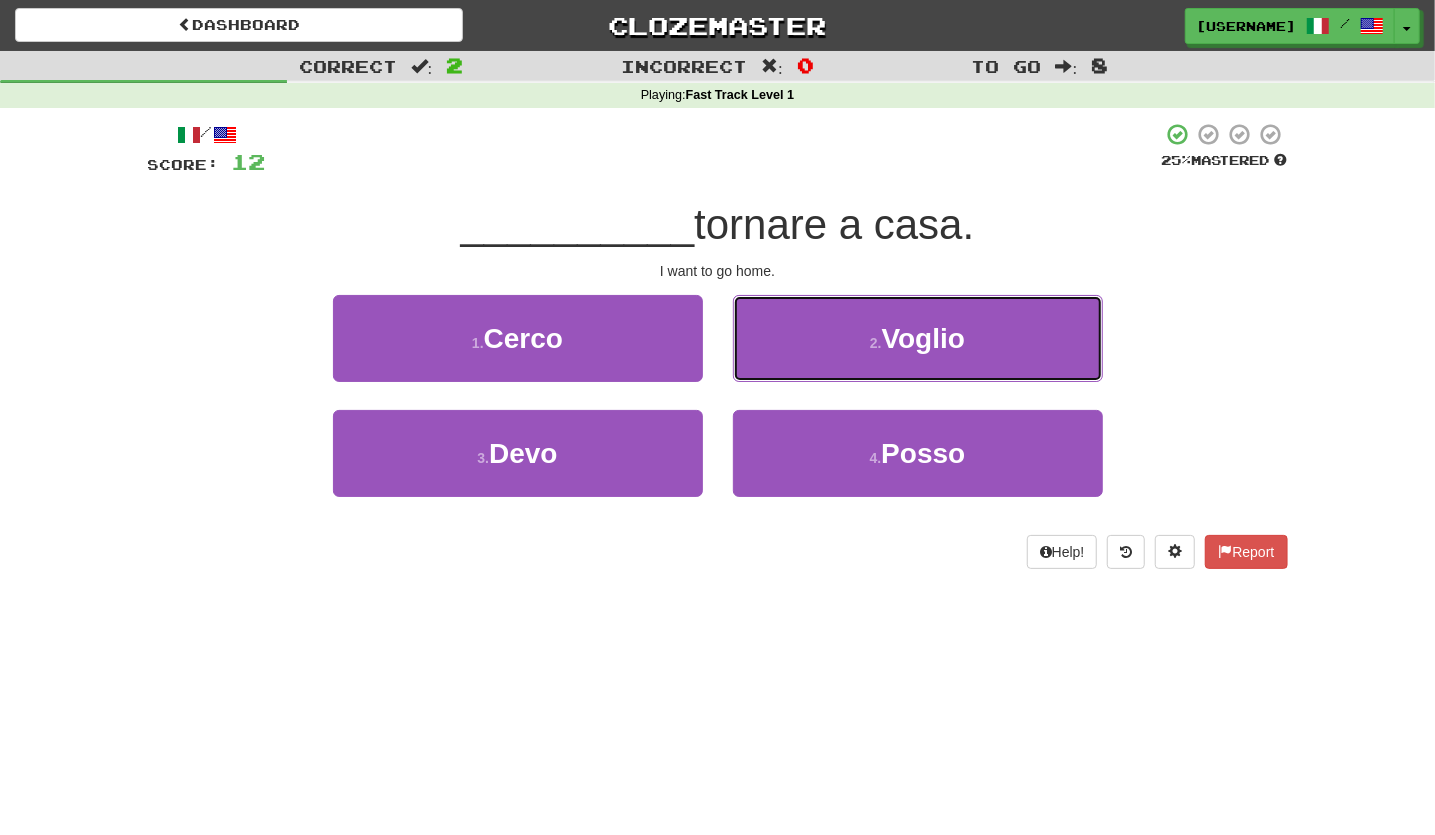click on "2 .  Voglio" at bounding box center (918, 338) 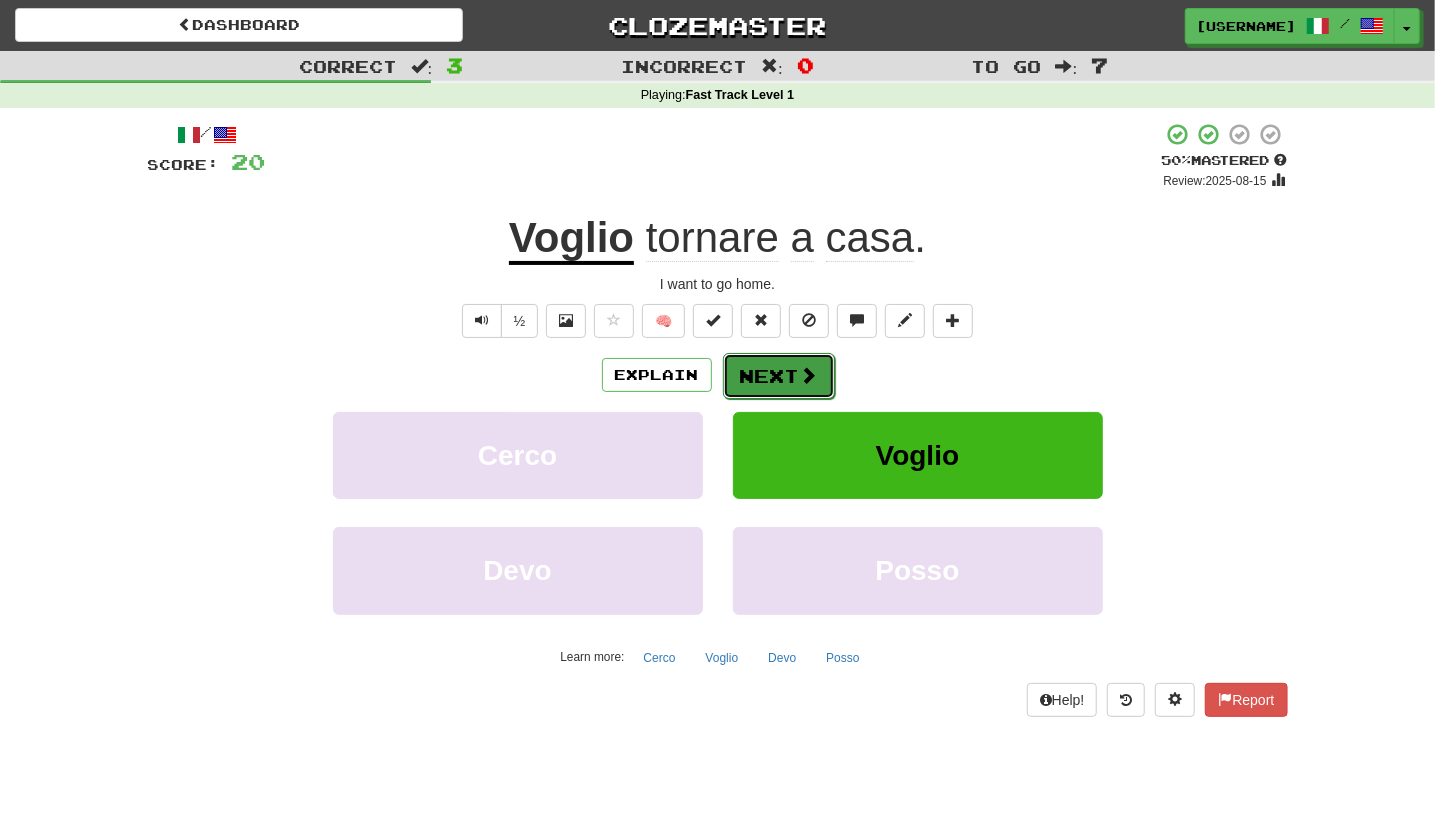 click on "Next" at bounding box center [779, 376] 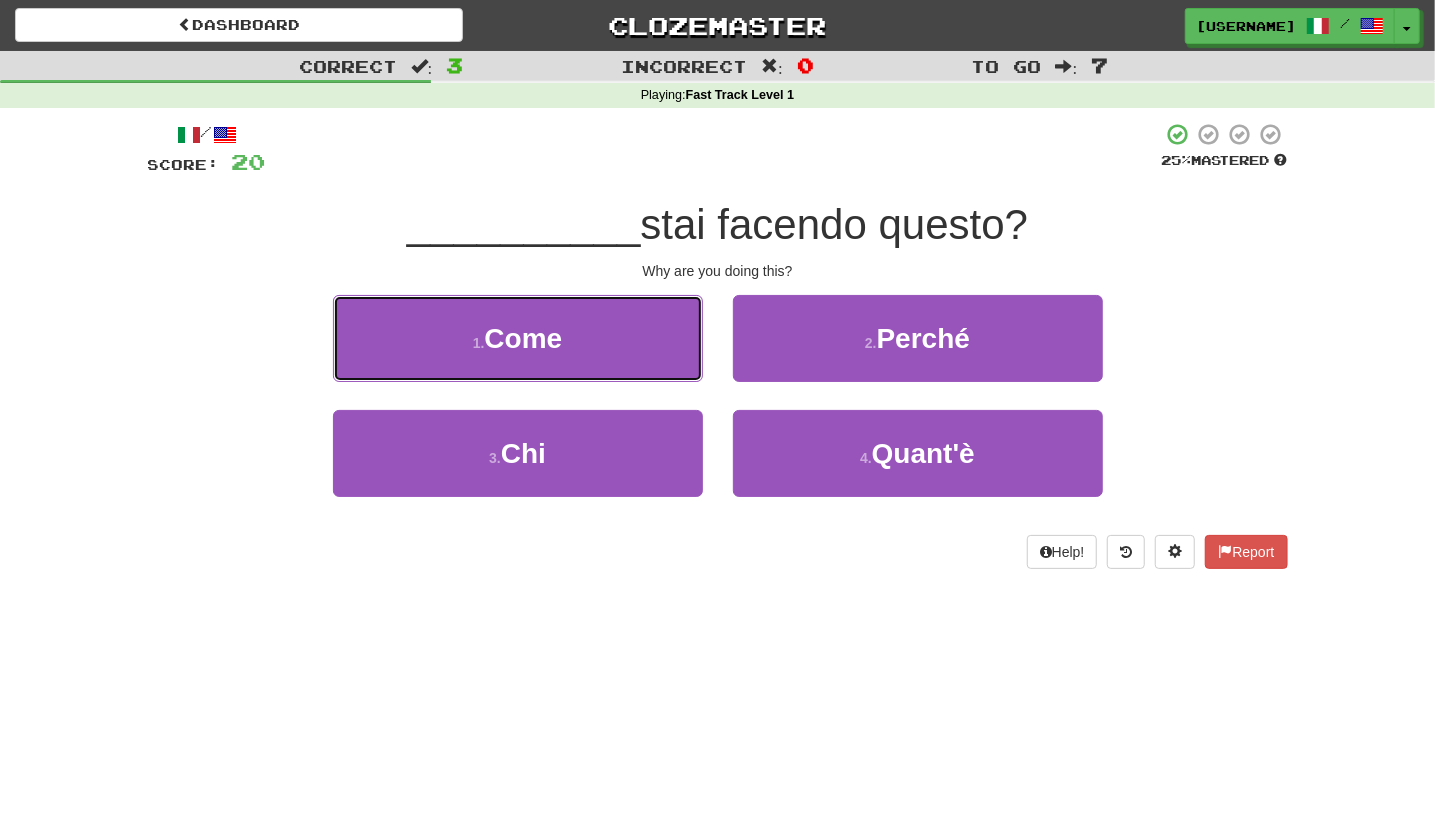 drag, startPoint x: 622, startPoint y: 357, endPoint x: 905, endPoint y: 391, distance: 285.0351 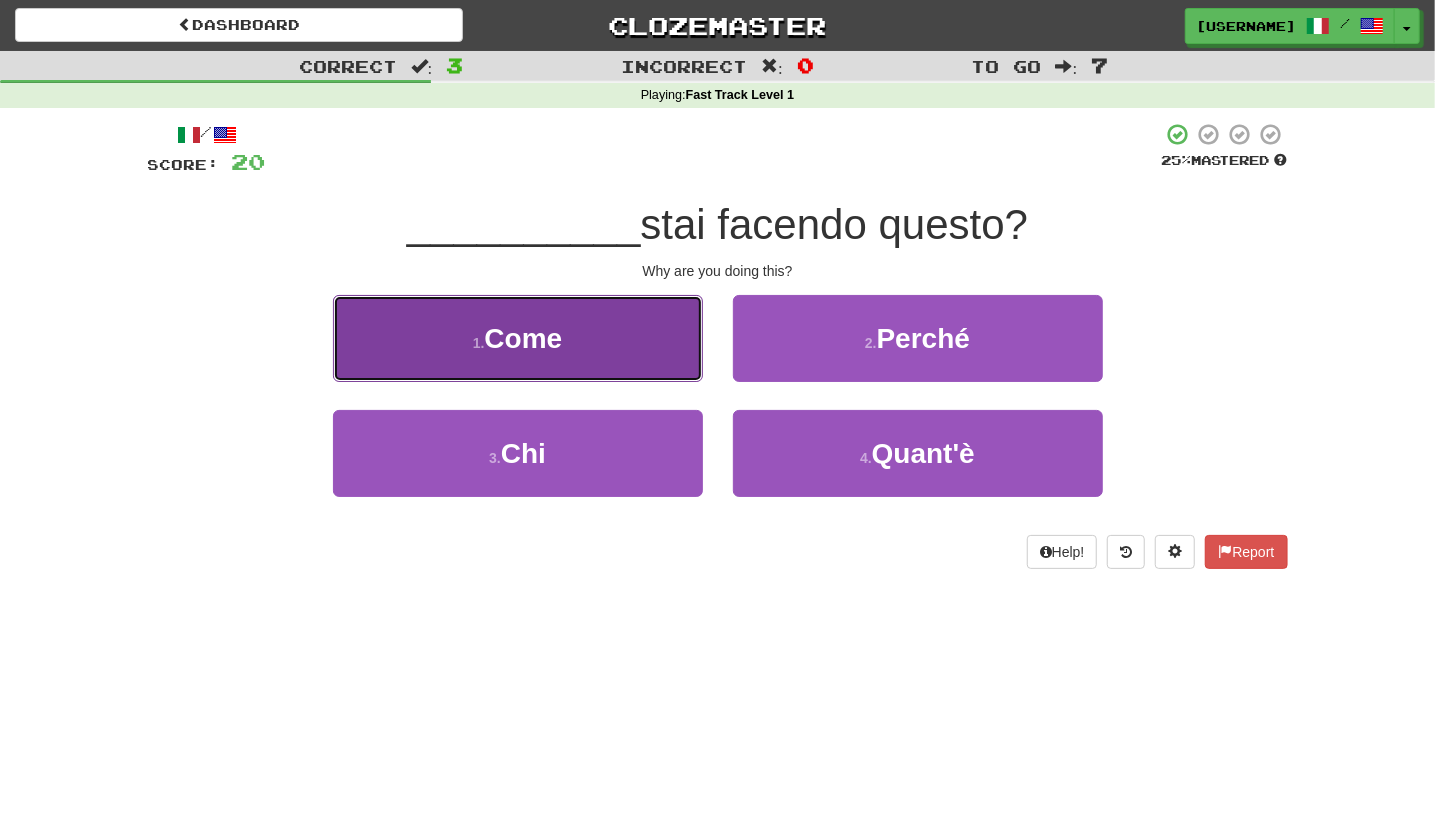 click on "1 .  Come" at bounding box center (518, 338) 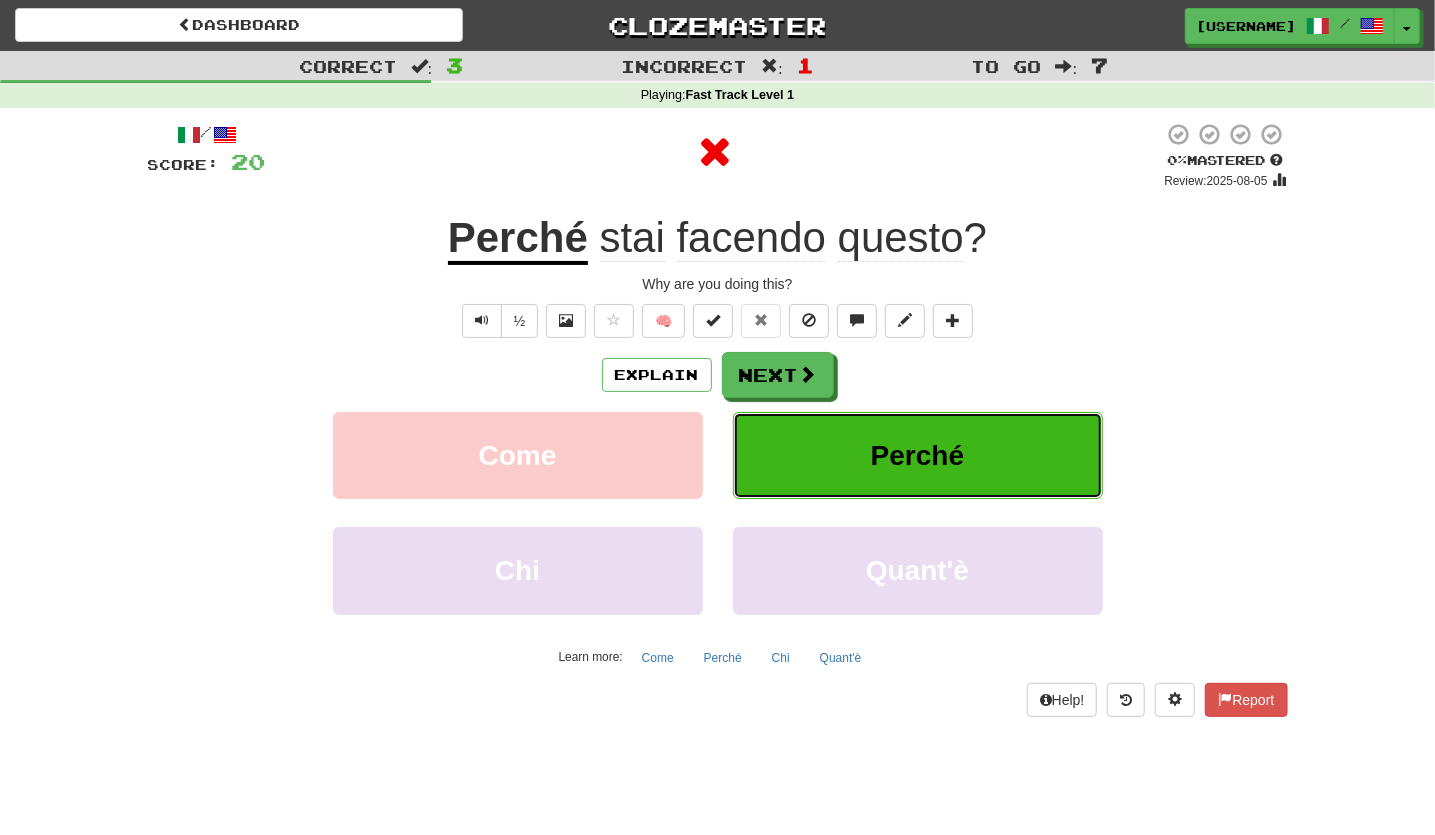 click on "Perché" at bounding box center [918, 455] 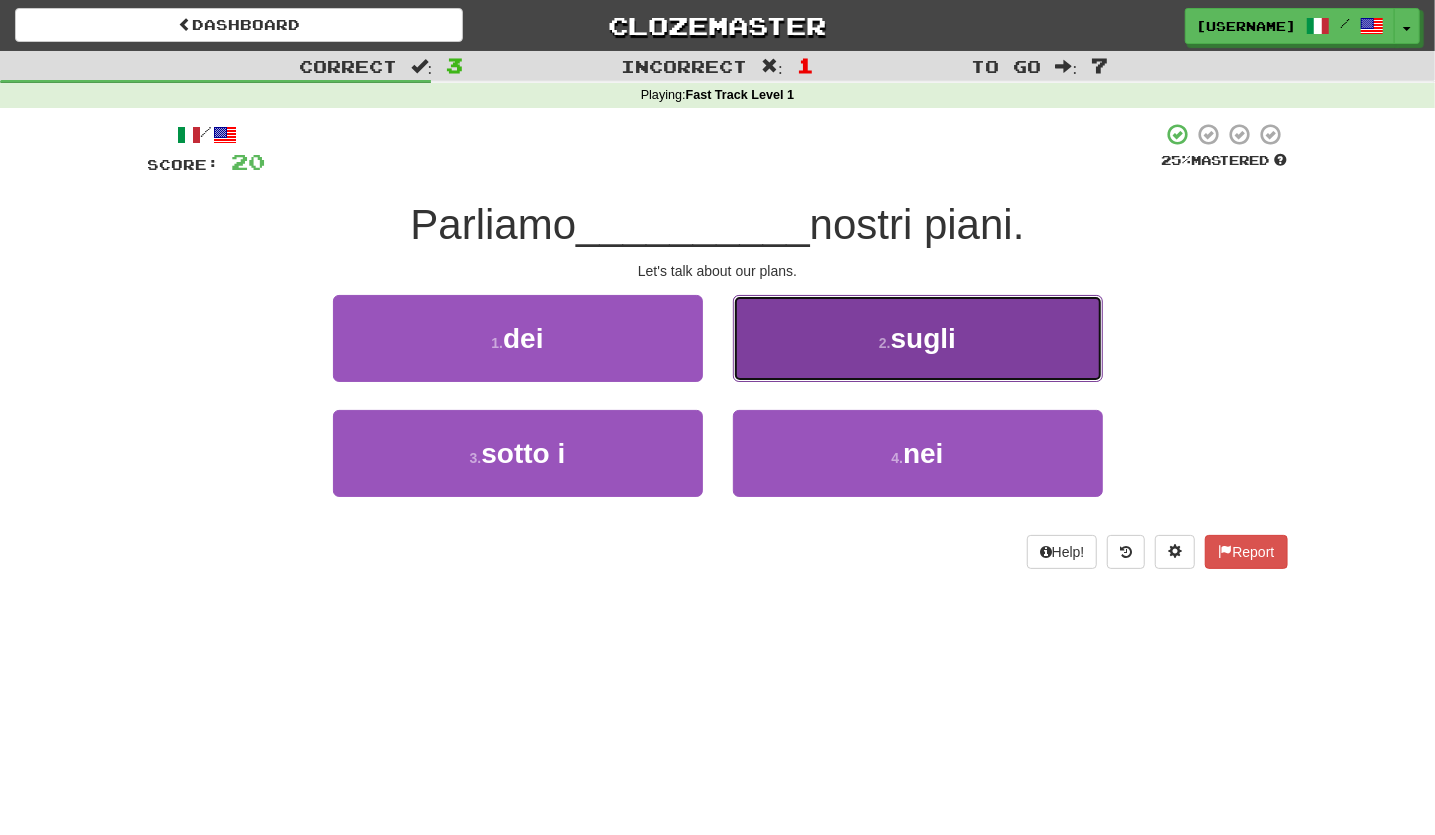 click on "2 .  sugli" at bounding box center [918, 338] 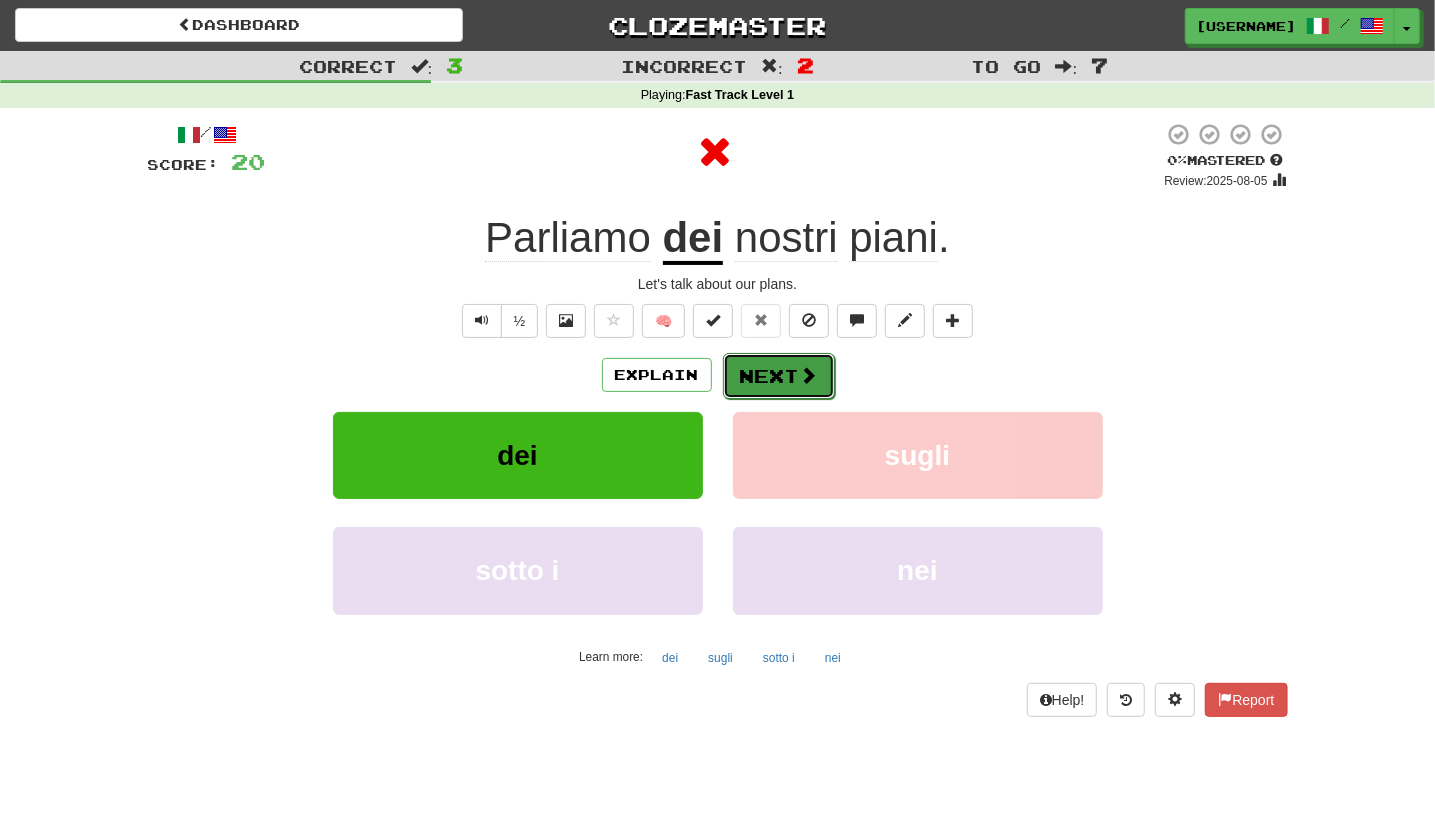 click on "Next" at bounding box center [779, 376] 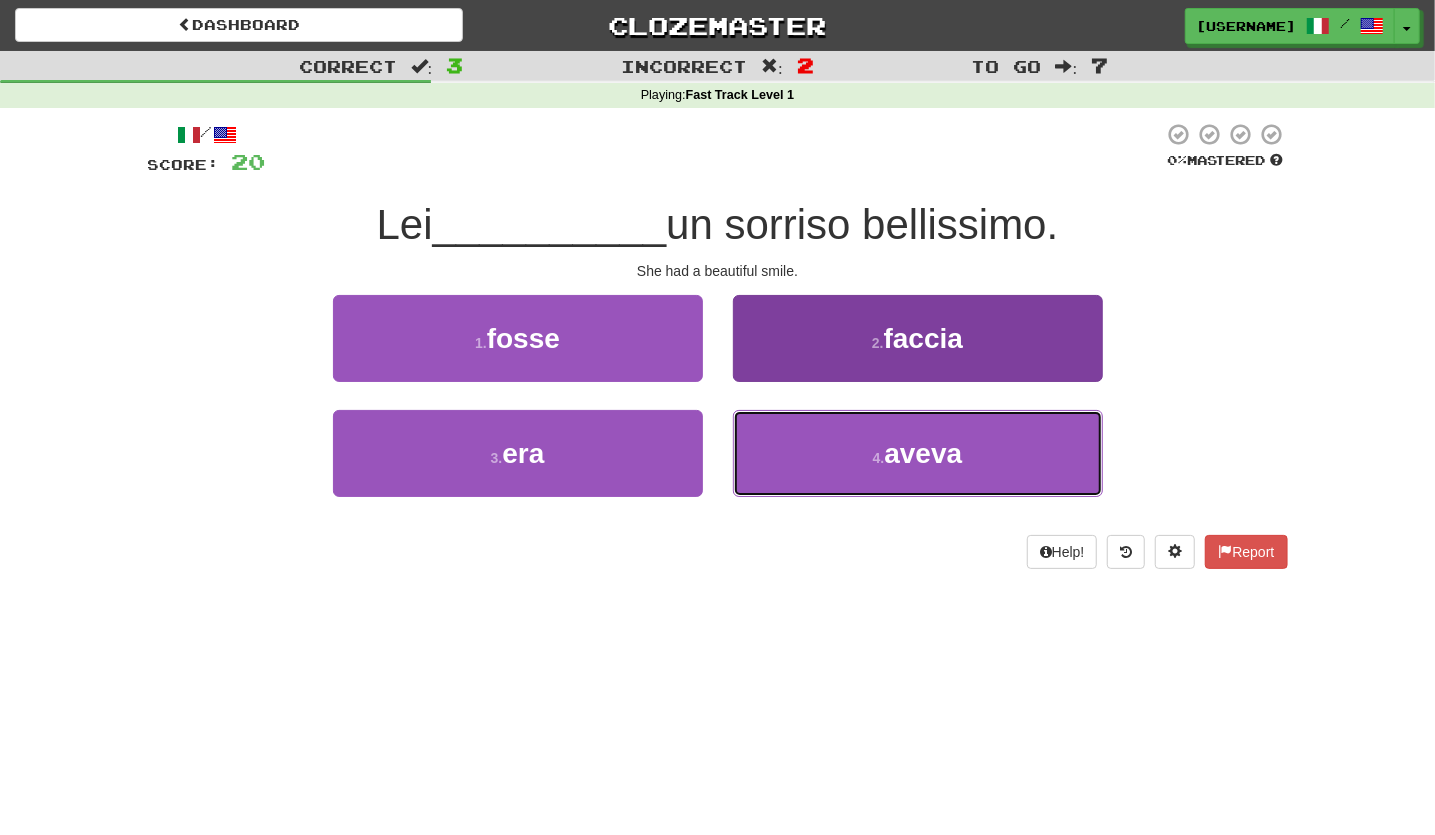 click on "4 ." at bounding box center (879, 458) 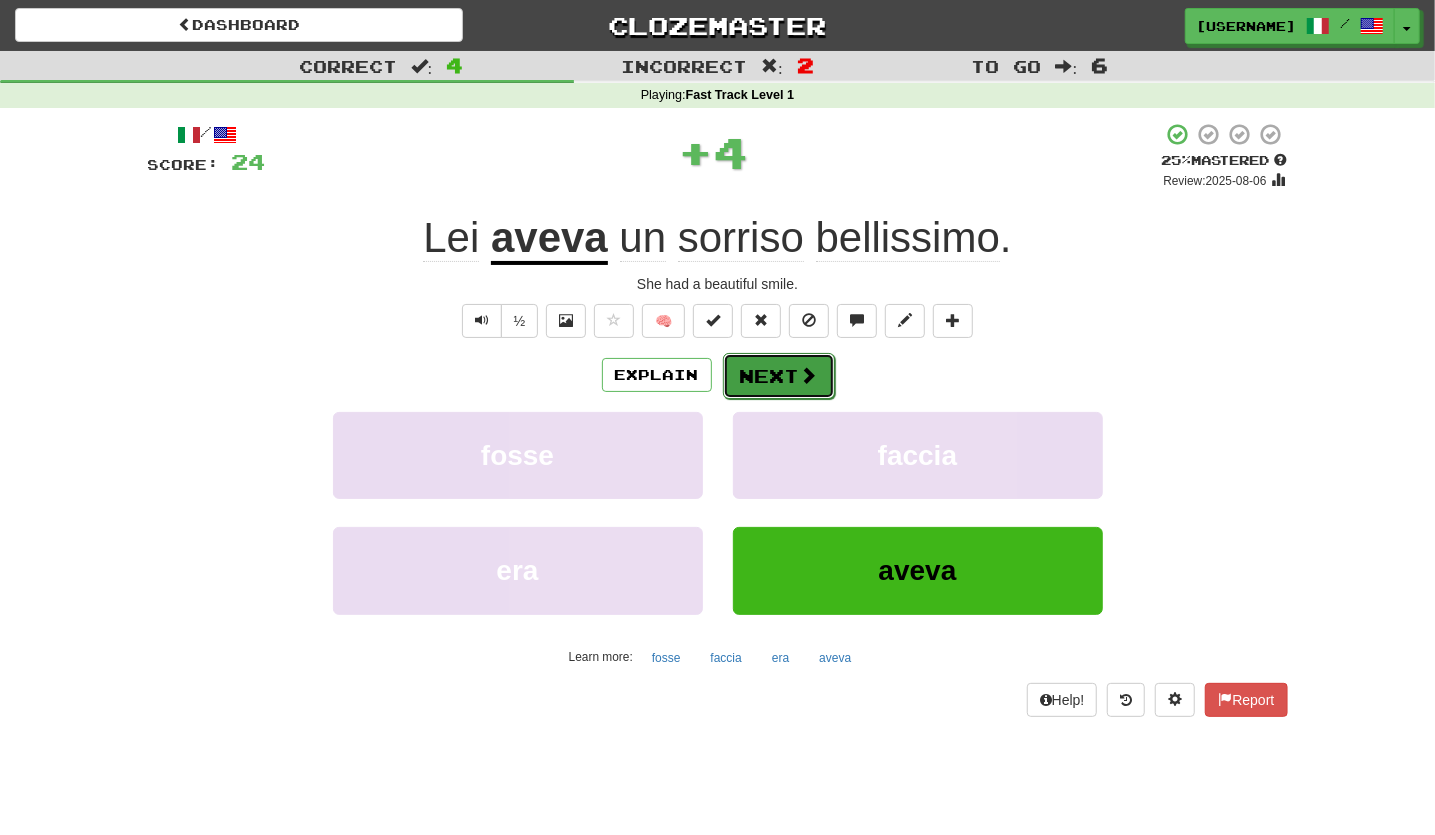 click on "Next" at bounding box center [779, 376] 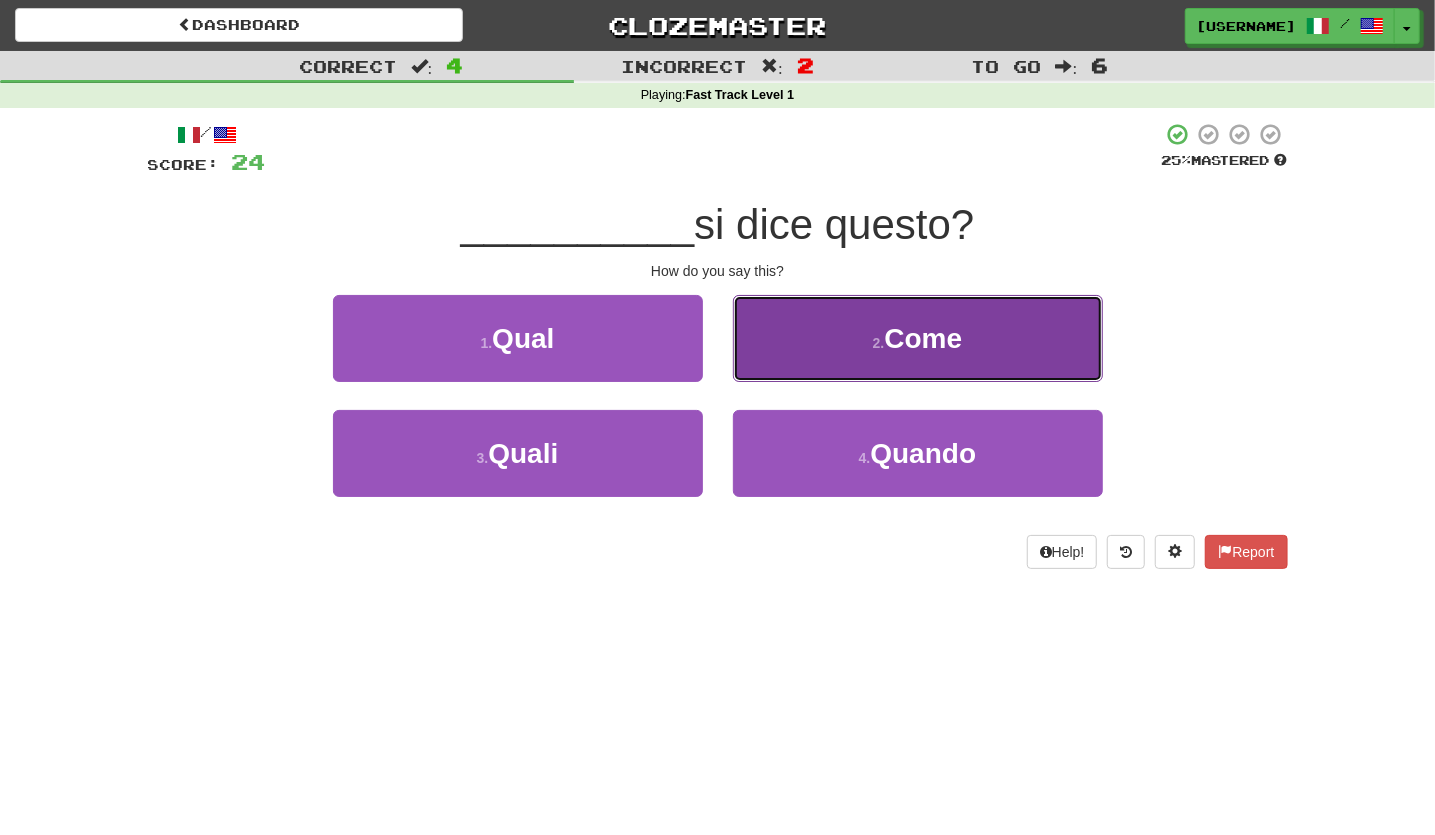 click on "2 ." at bounding box center [879, 343] 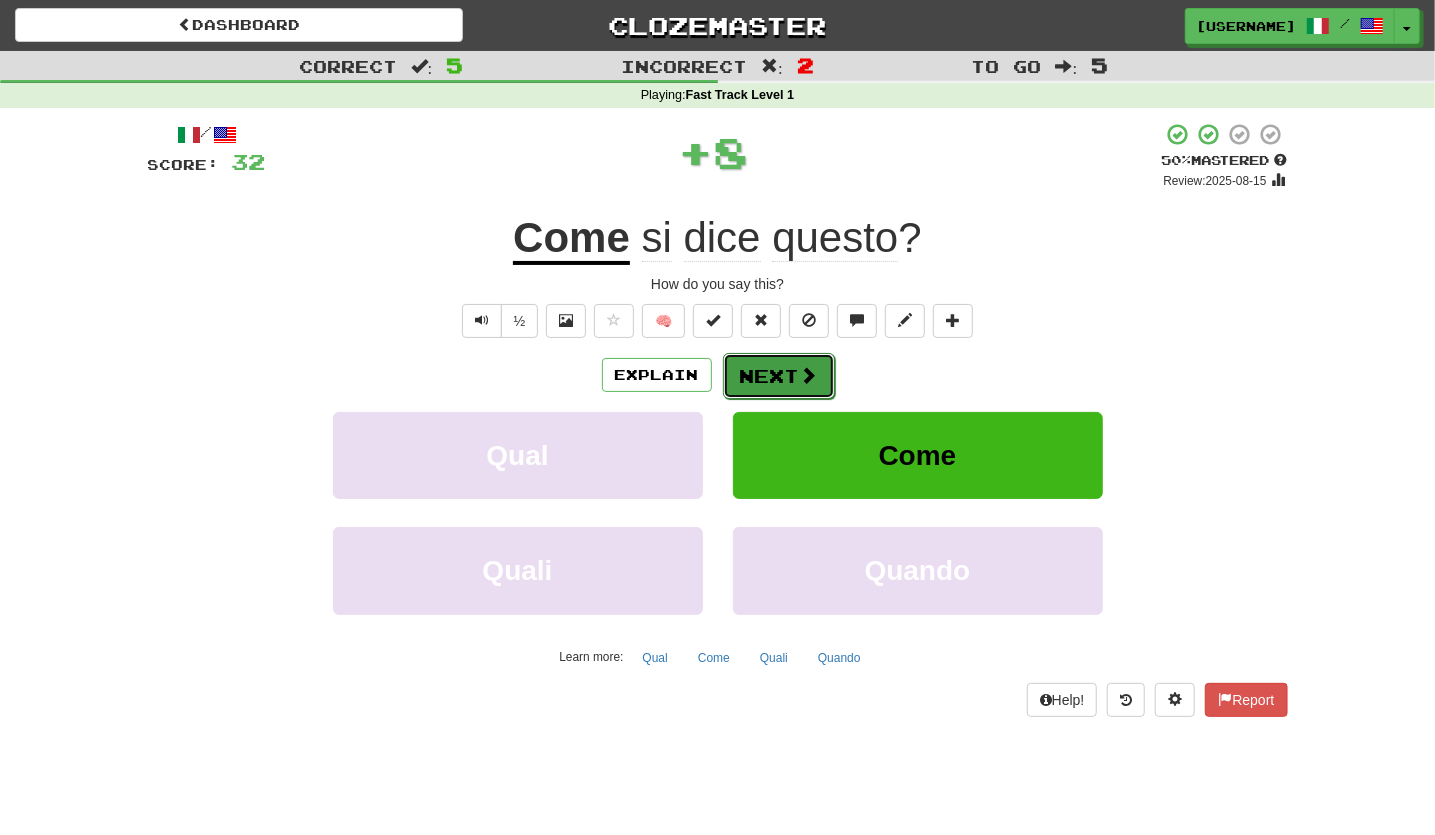 click at bounding box center (809, 375) 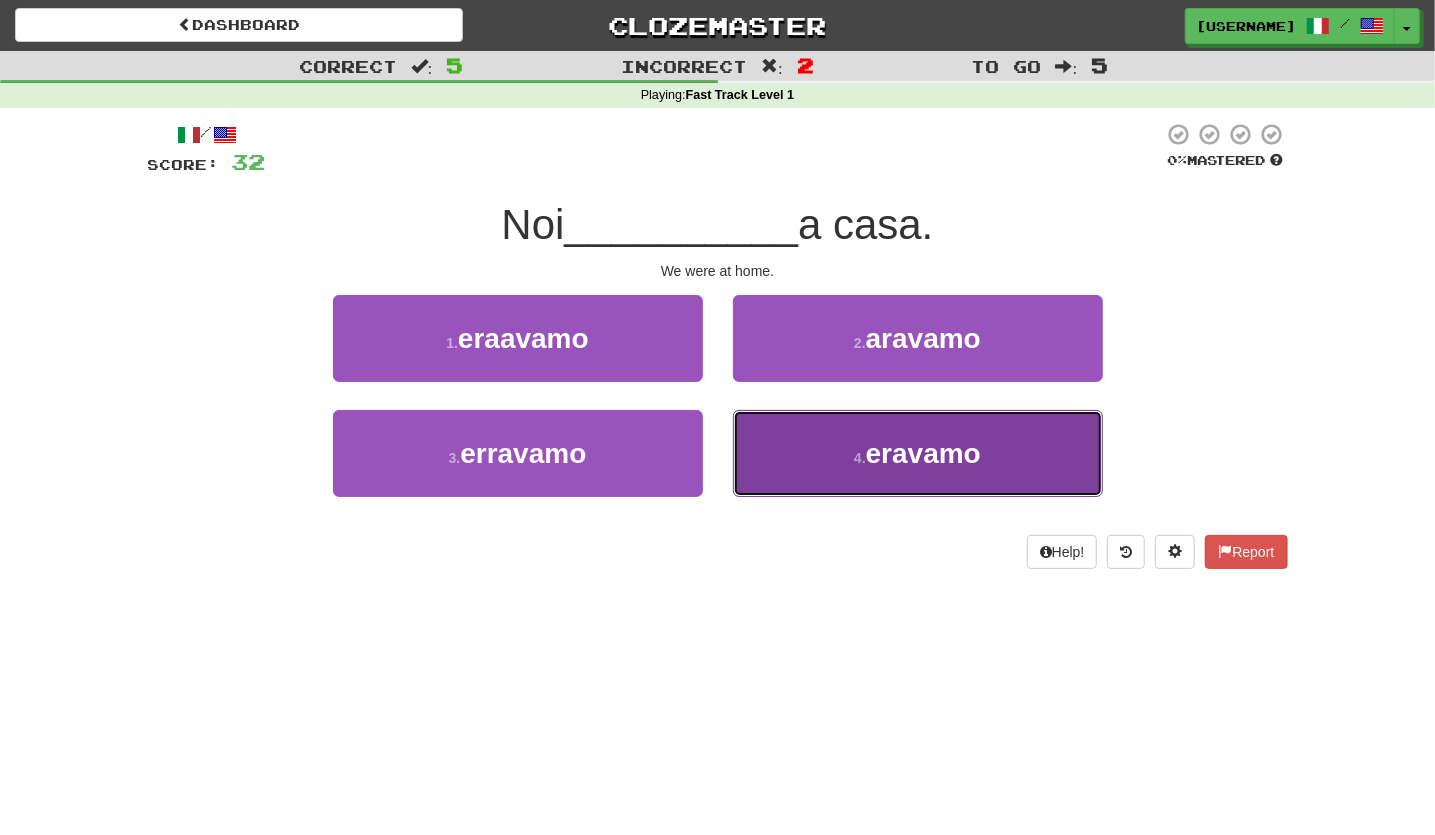 click on "4 .  eravamo" at bounding box center (918, 453) 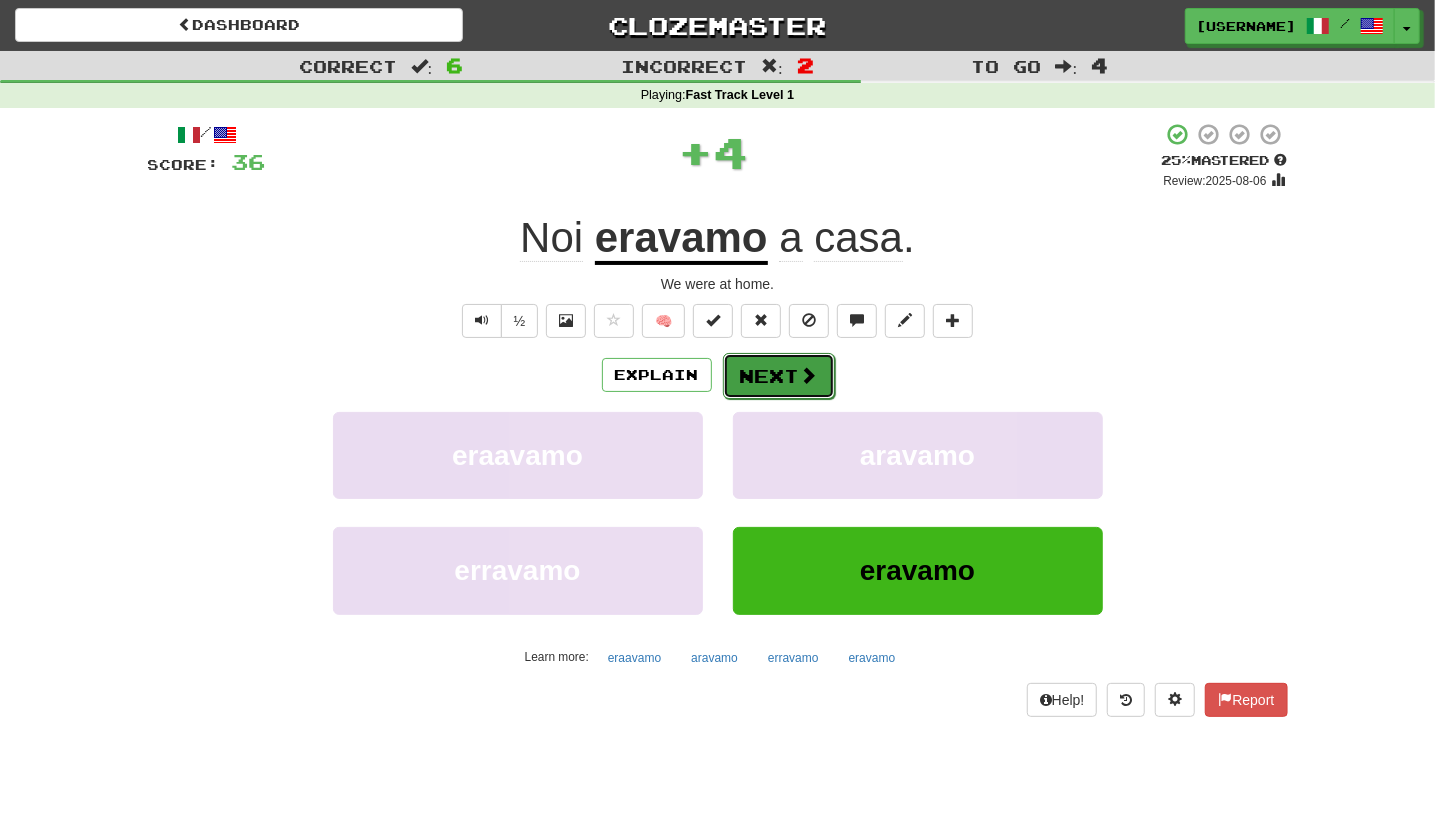 click on "Next" at bounding box center (779, 376) 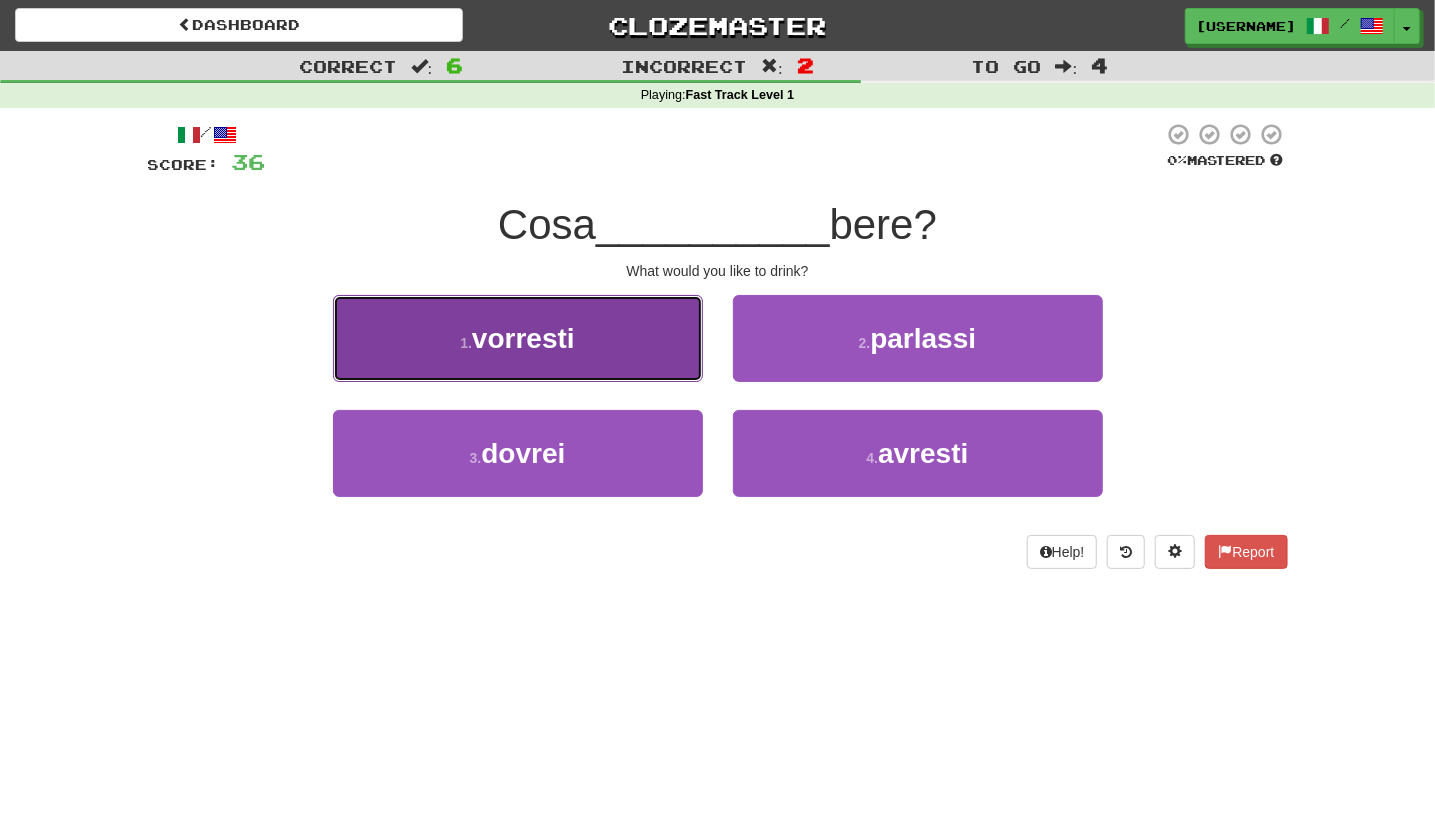 click on "vorresti" at bounding box center [523, 338] 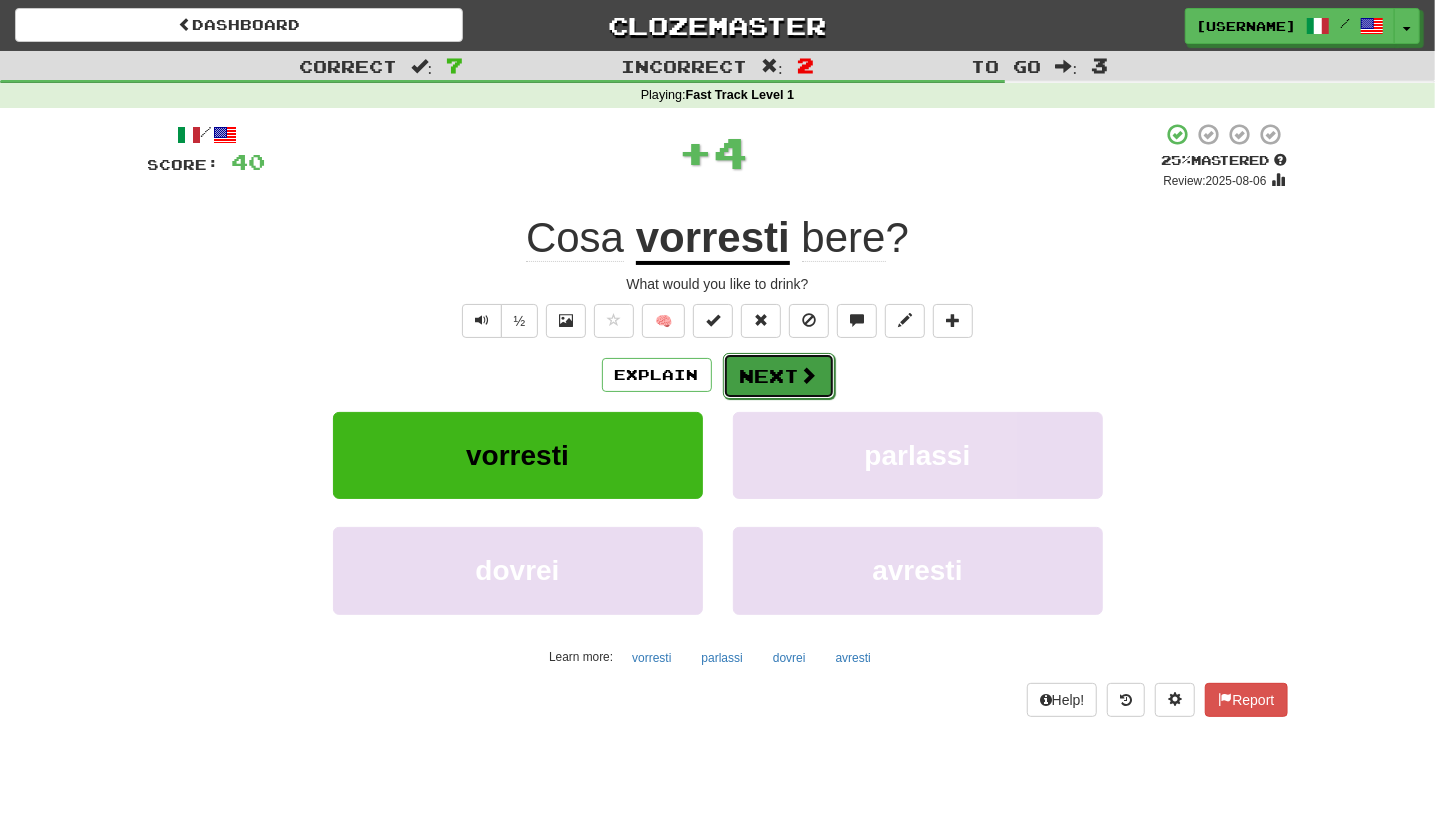 click on "Next" at bounding box center (779, 376) 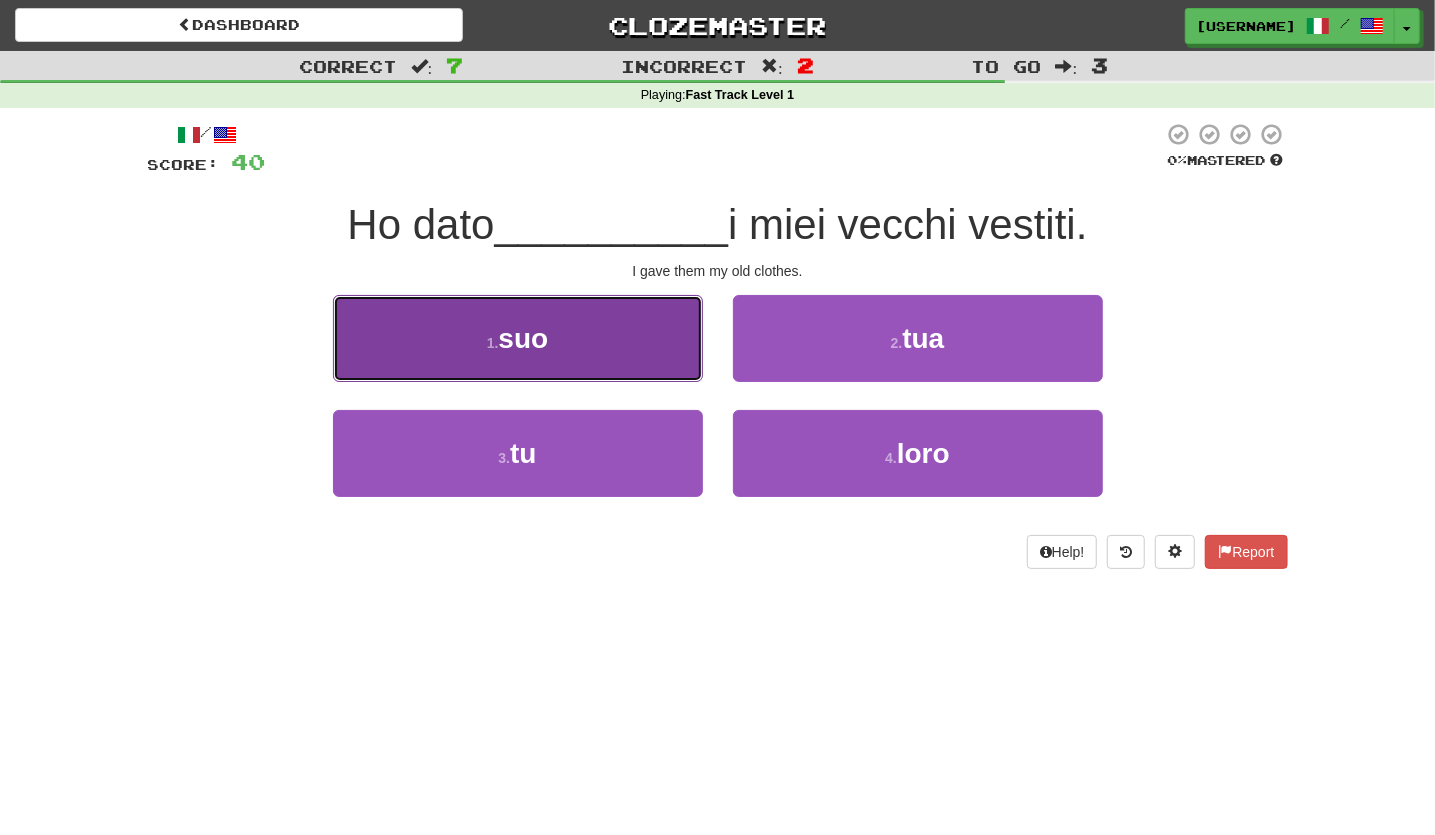 click on "1 .  suo" at bounding box center [518, 338] 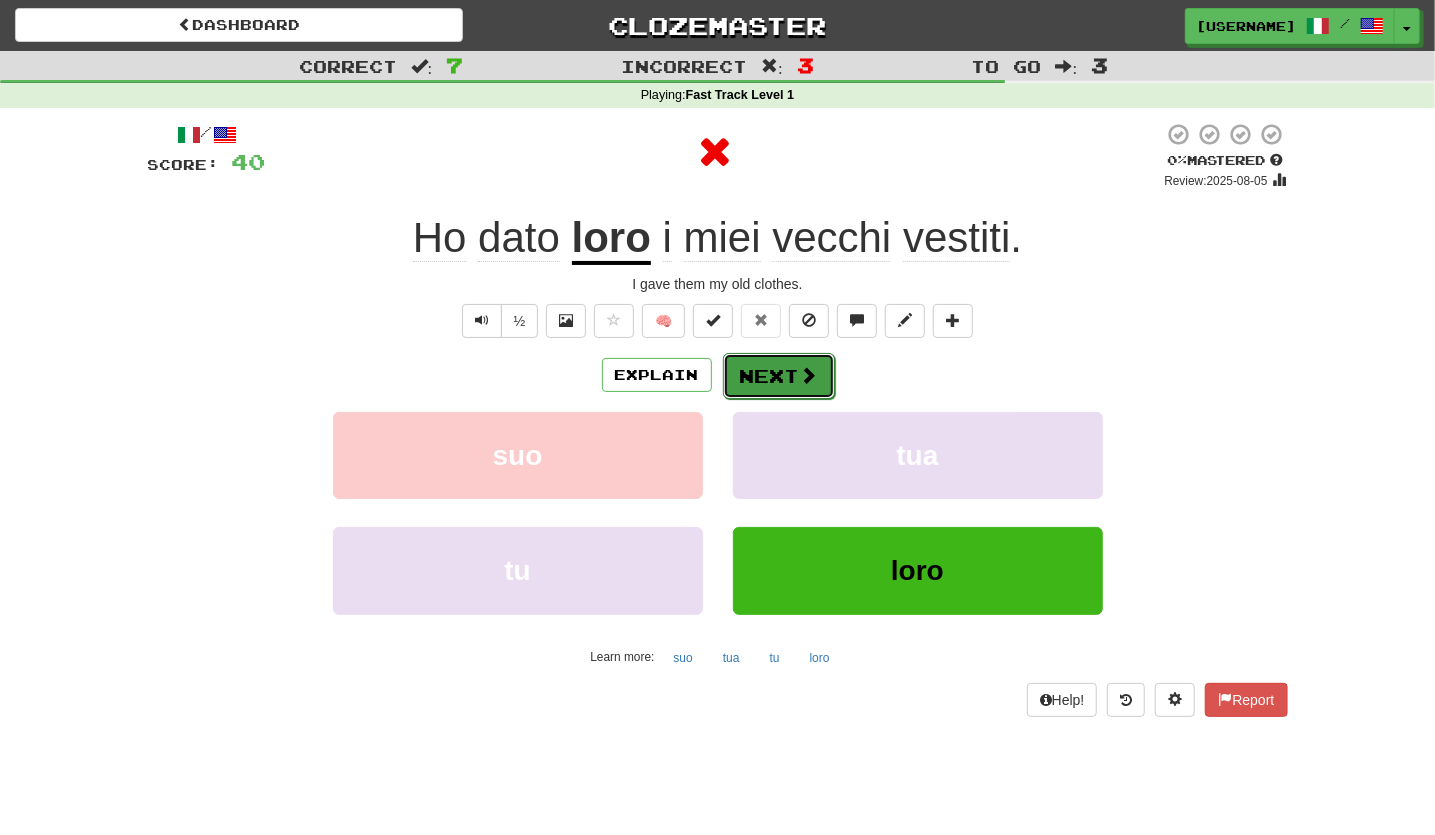 click on "Next" at bounding box center [779, 376] 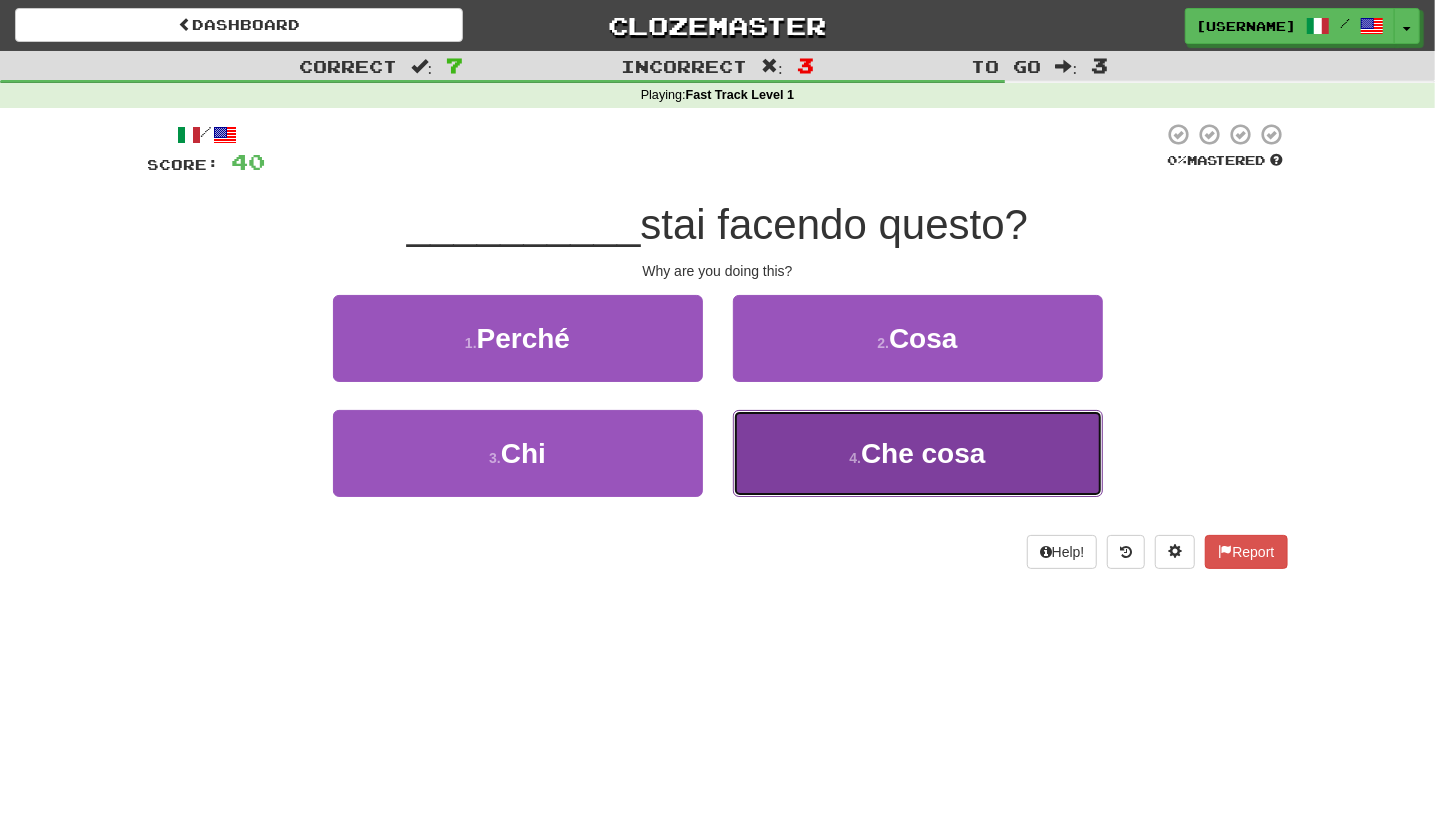 click on "4 .  Che cosa" at bounding box center [918, 453] 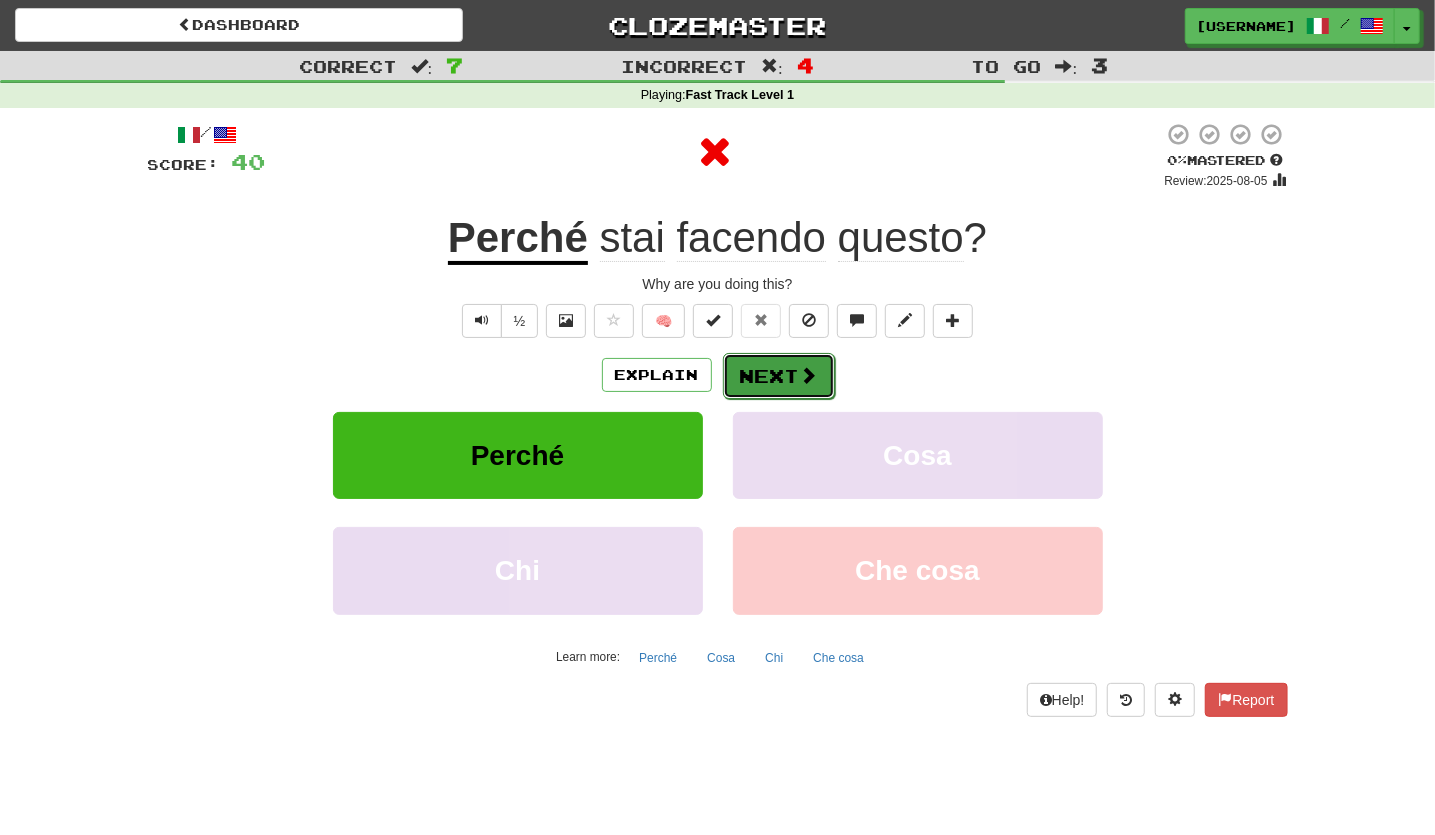 click on "Next" at bounding box center (779, 376) 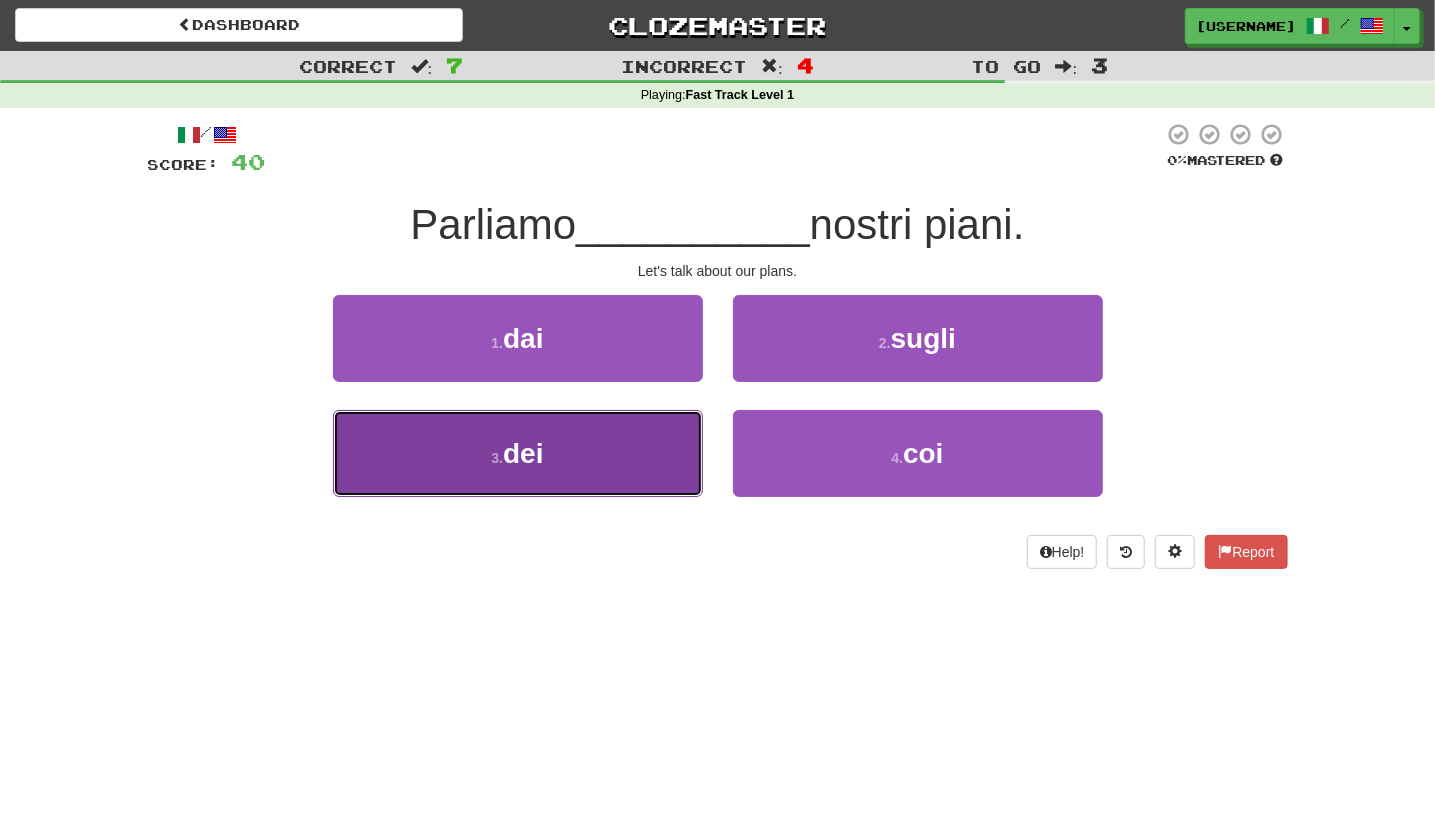 click on "dei" at bounding box center [523, 453] 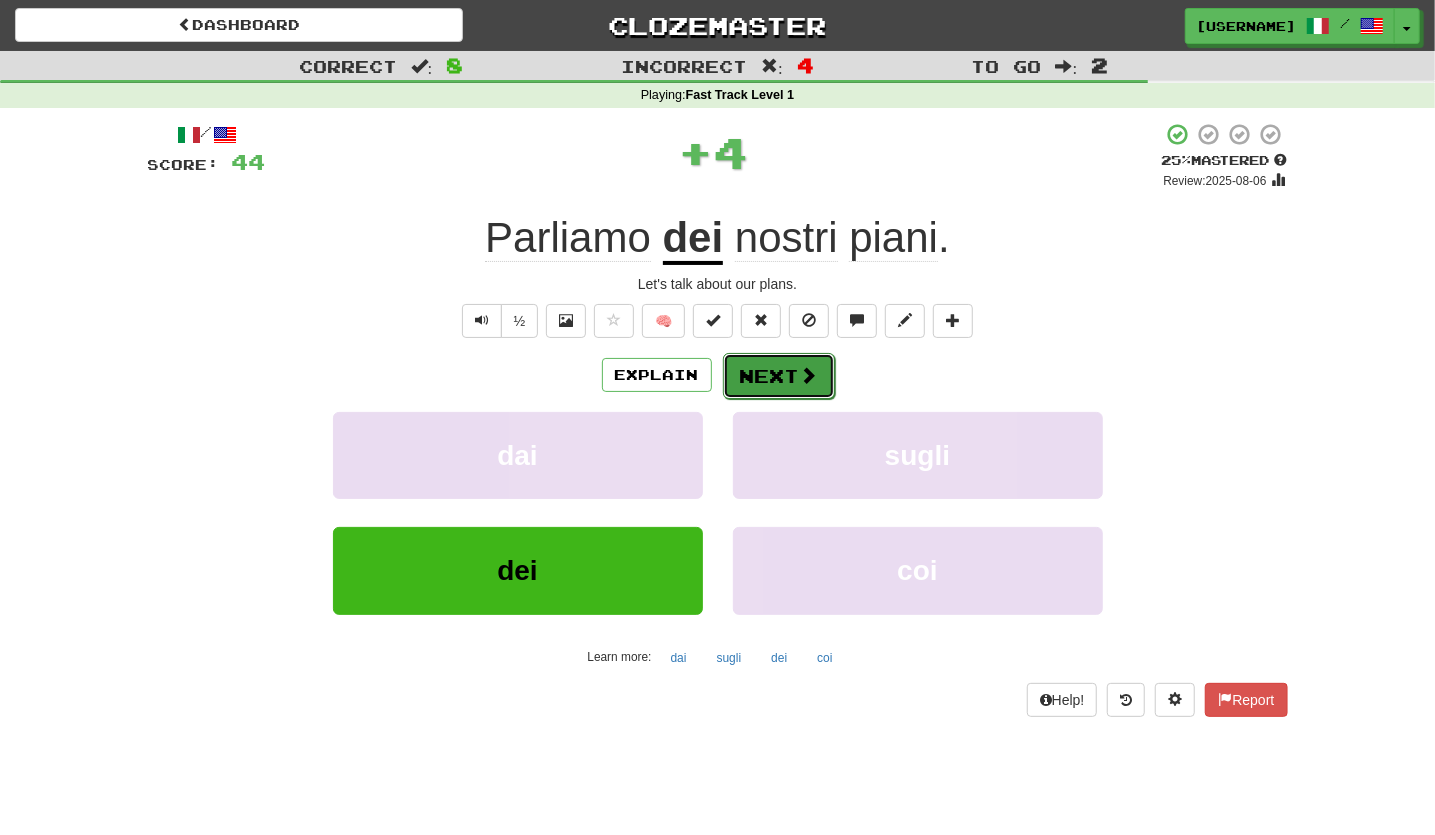 click on "Next" at bounding box center (779, 376) 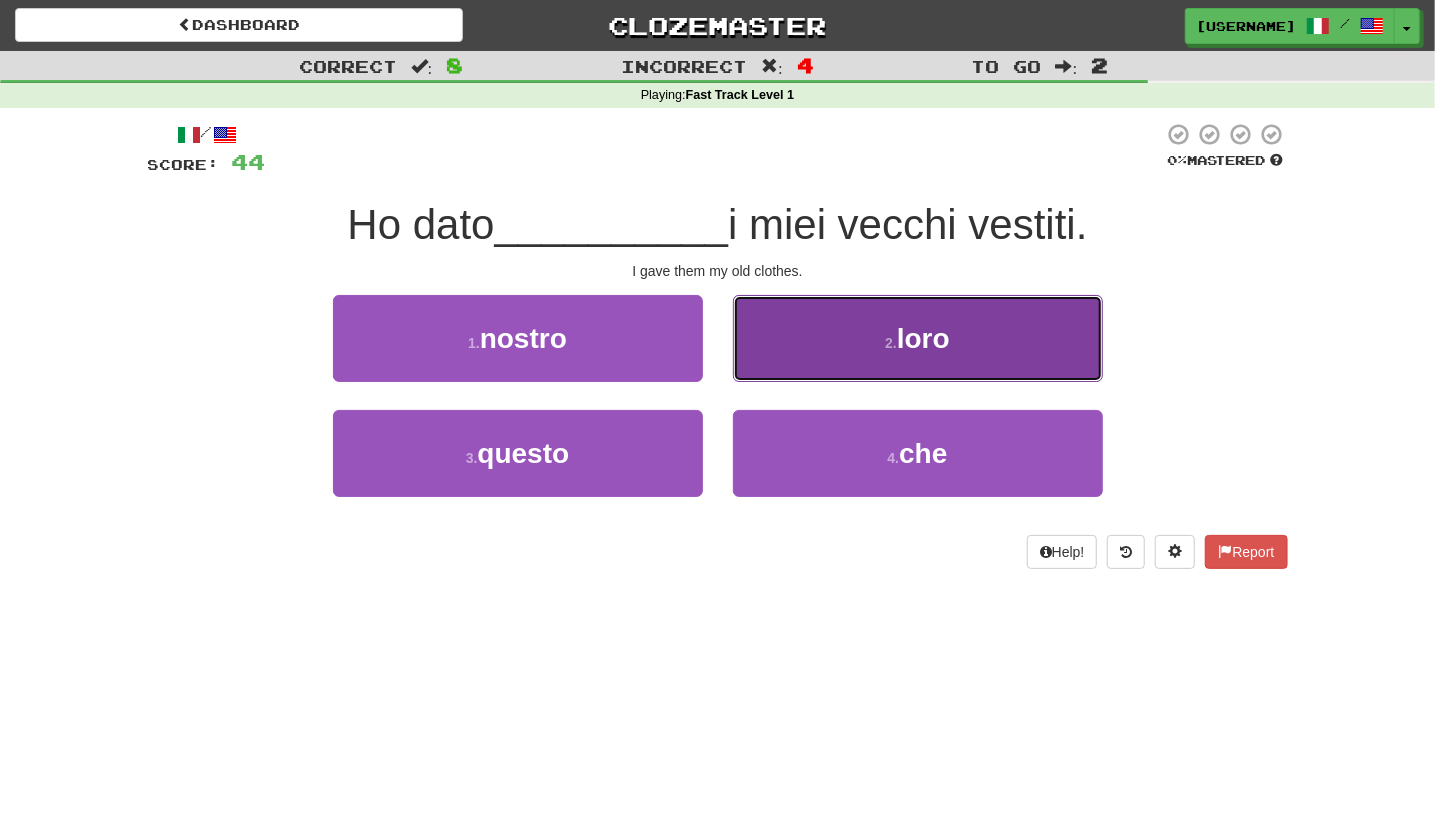 click on "2 .  loro" at bounding box center [918, 338] 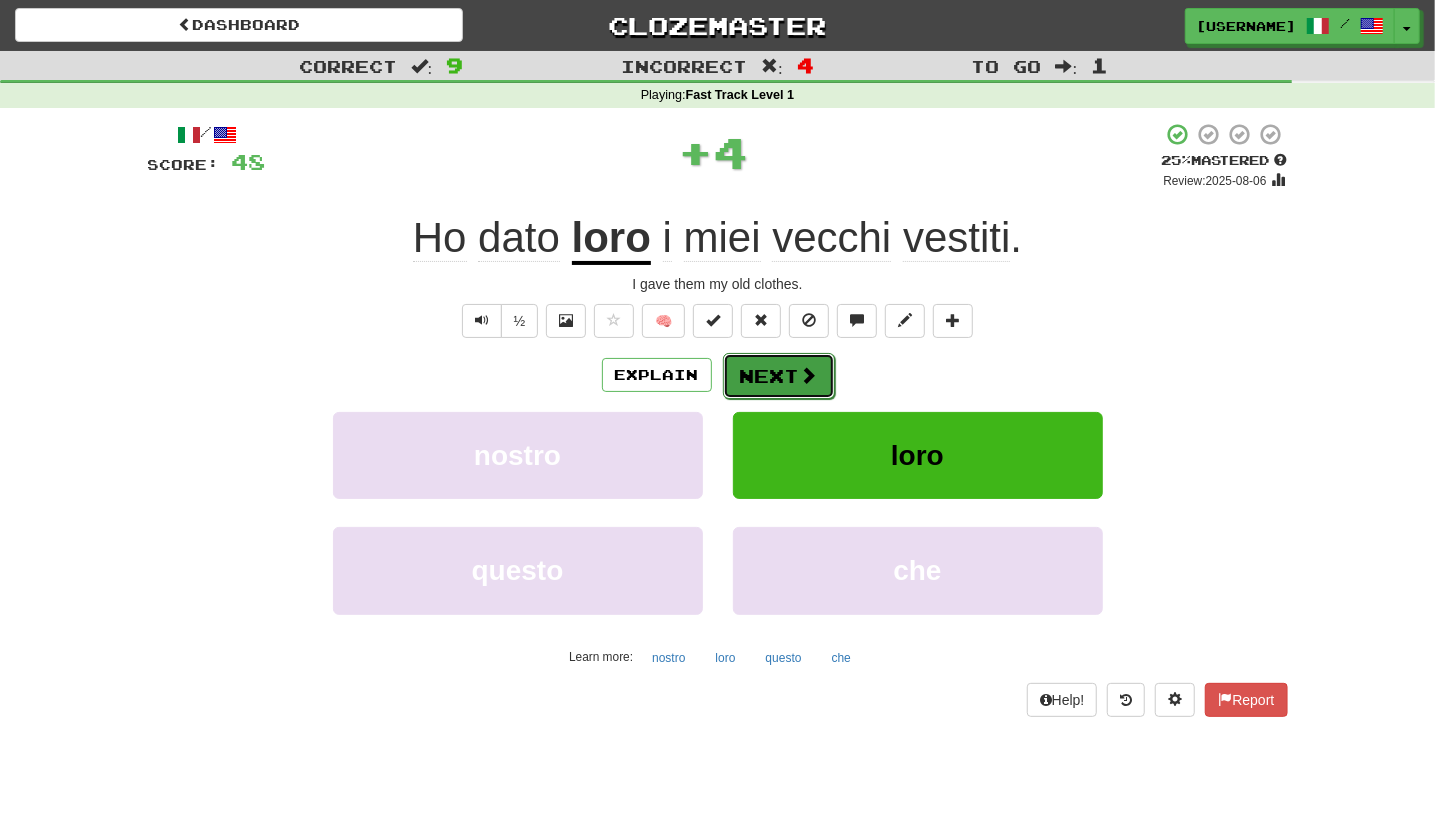 click on "Next" at bounding box center [779, 376] 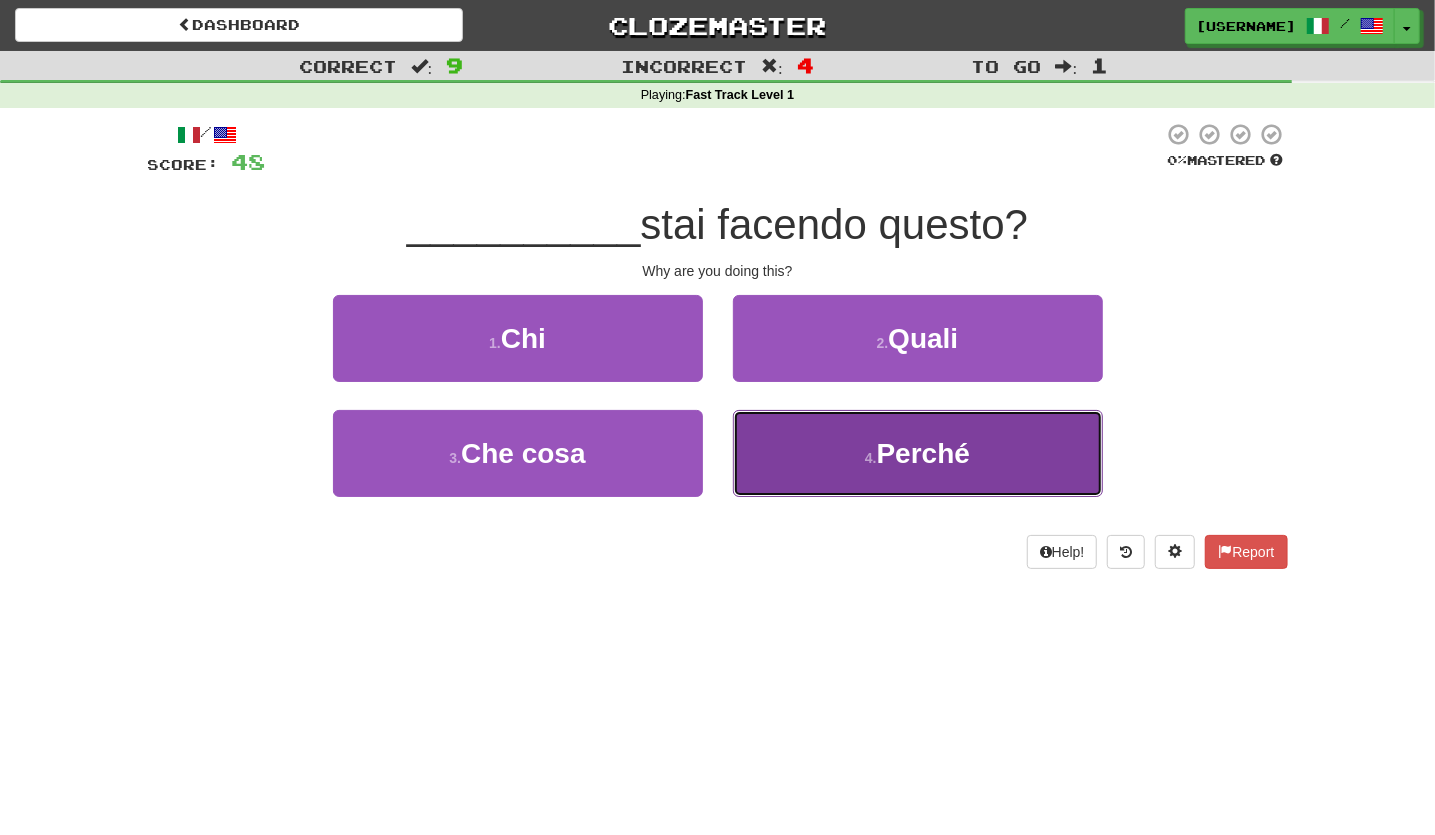 click on "4 .  Perché" at bounding box center [918, 453] 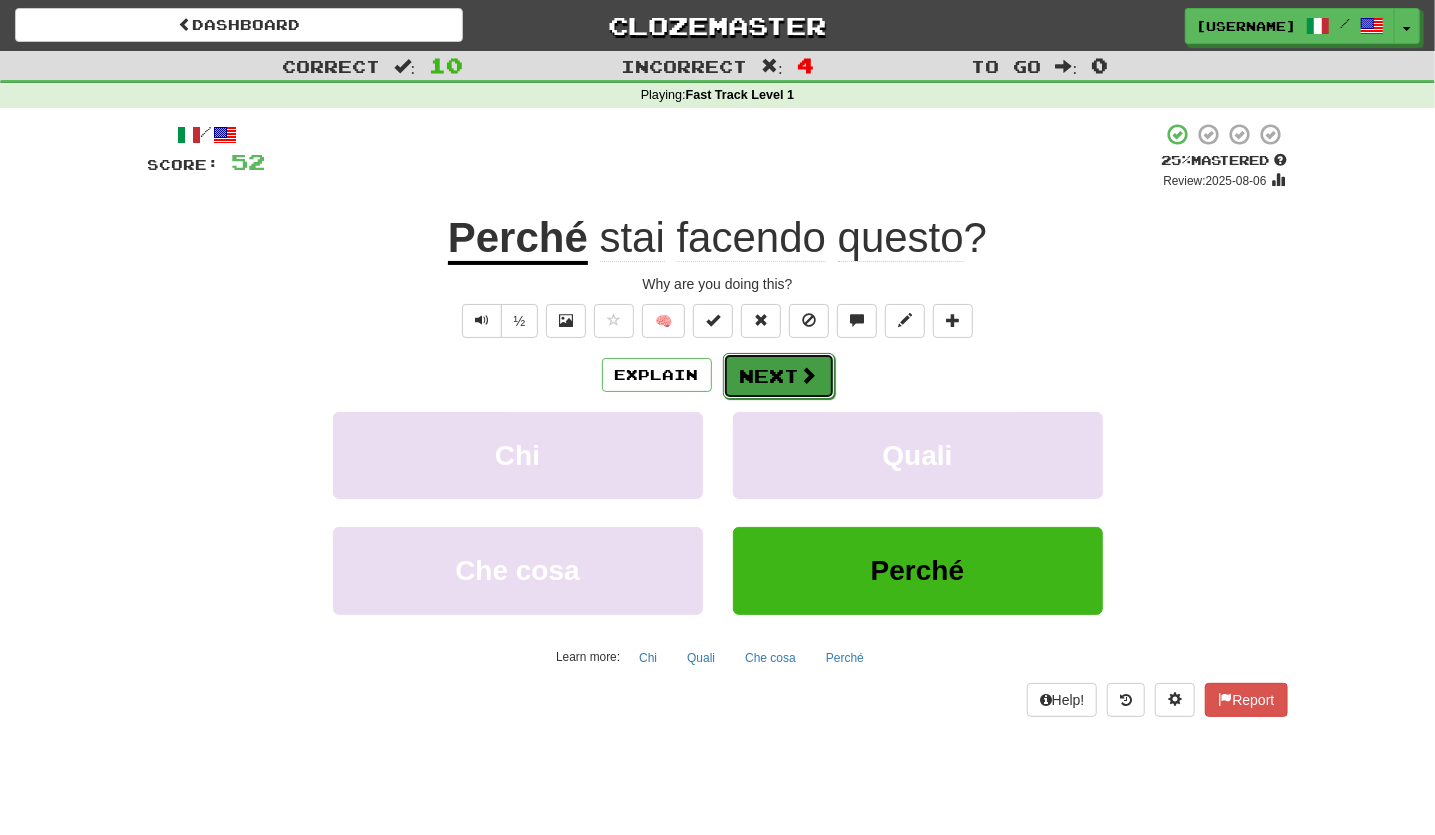 click at bounding box center [809, 375] 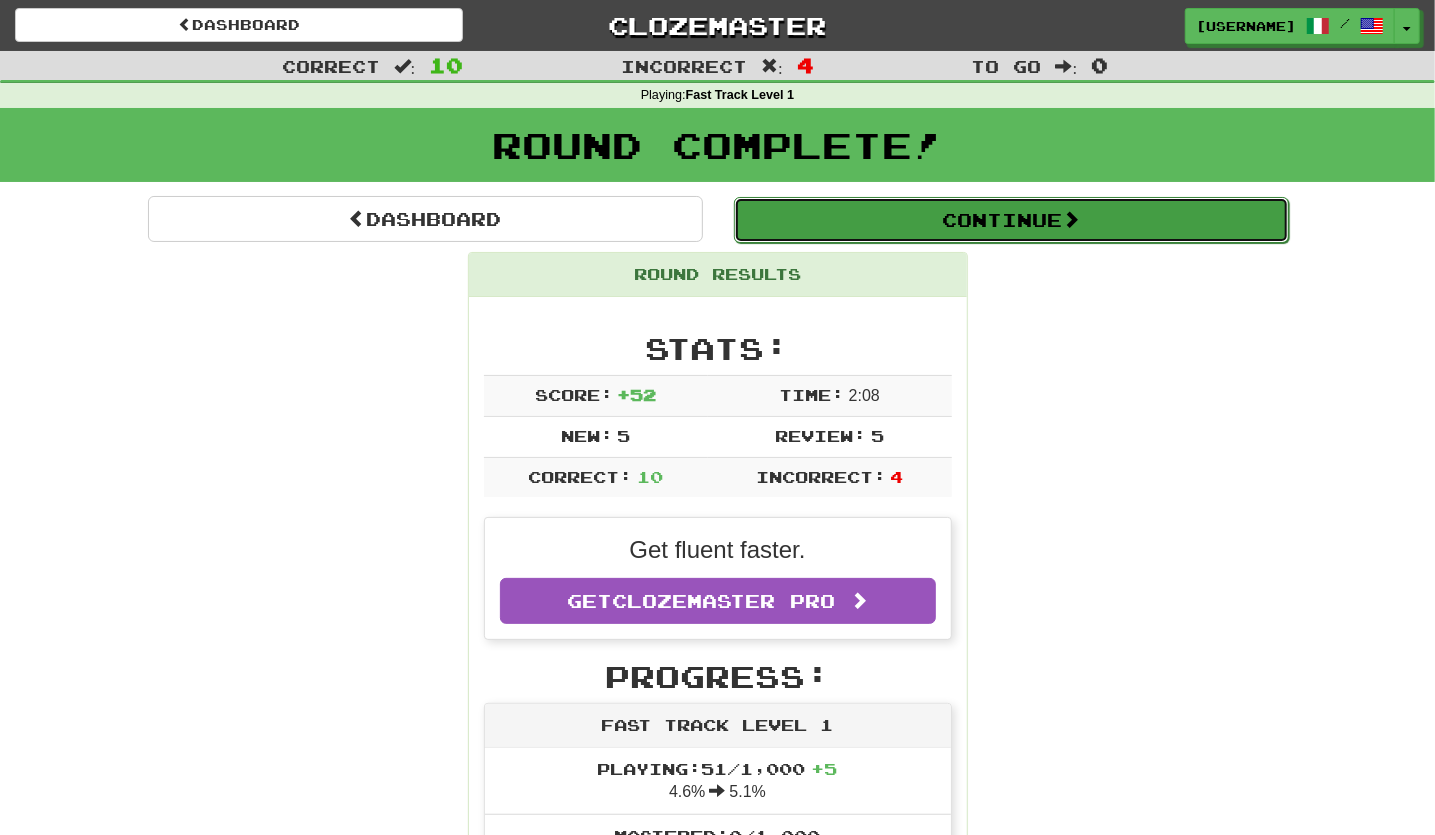 click on "Continue" at bounding box center [1011, 220] 